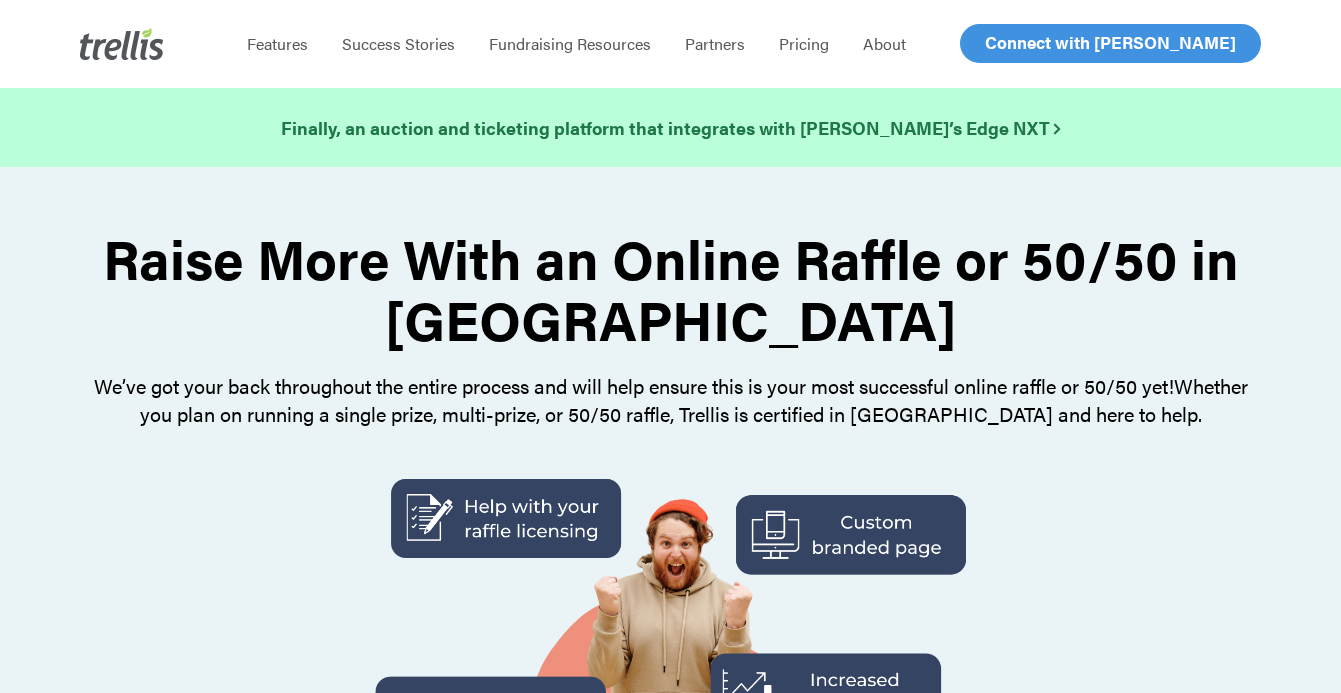 scroll, scrollTop: 0, scrollLeft: 0, axis: both 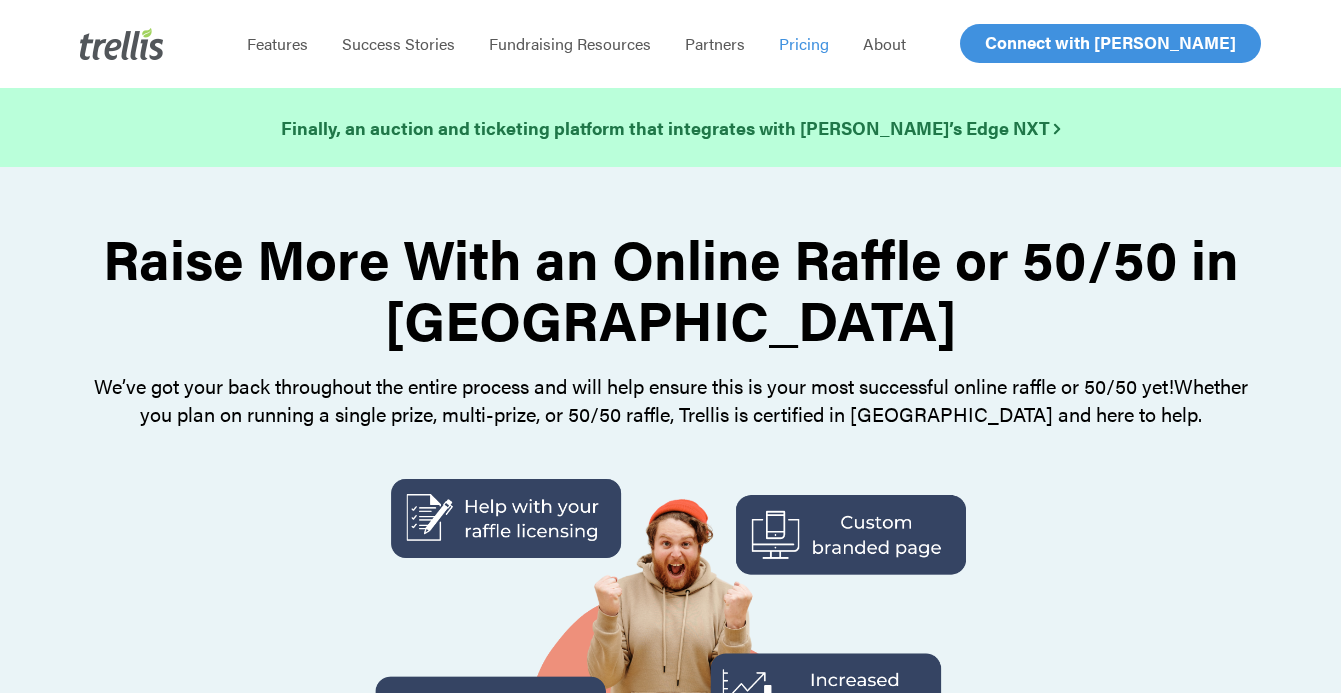 click on "Pricing" at bounding box center [804, 43] 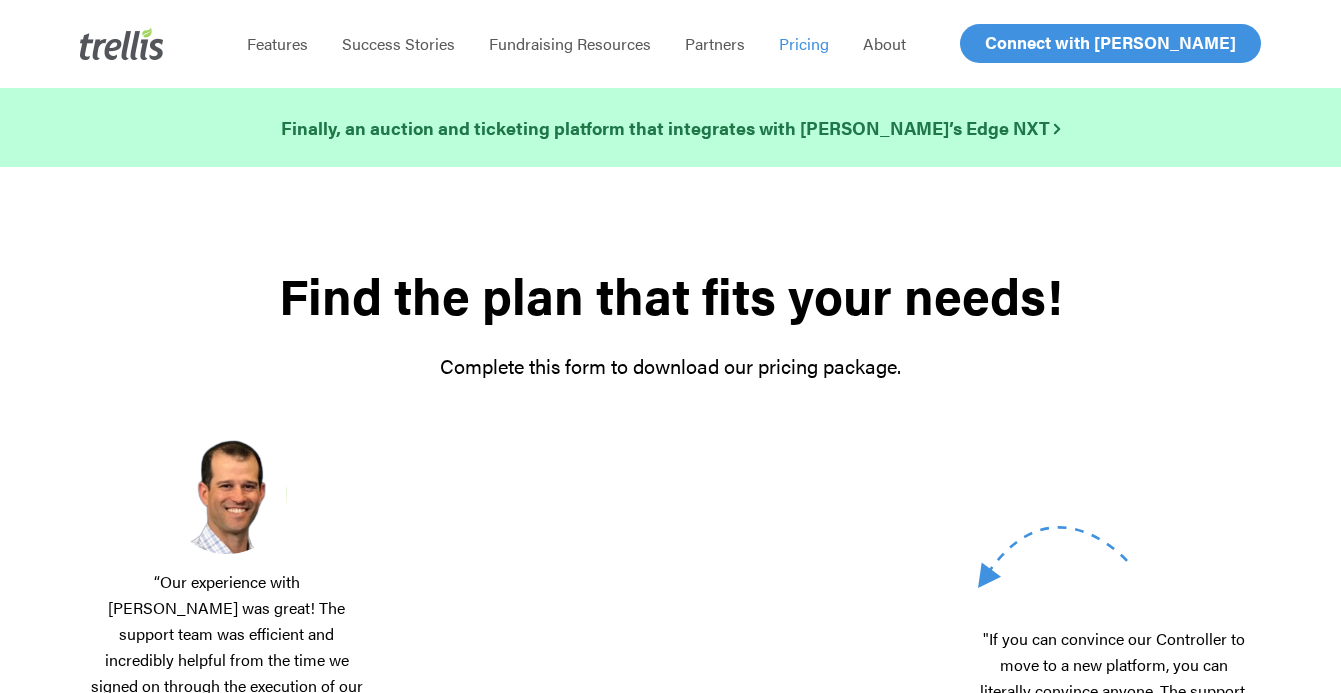 scroll, scrollTop: 0, scrollLeft: 0, axis: both 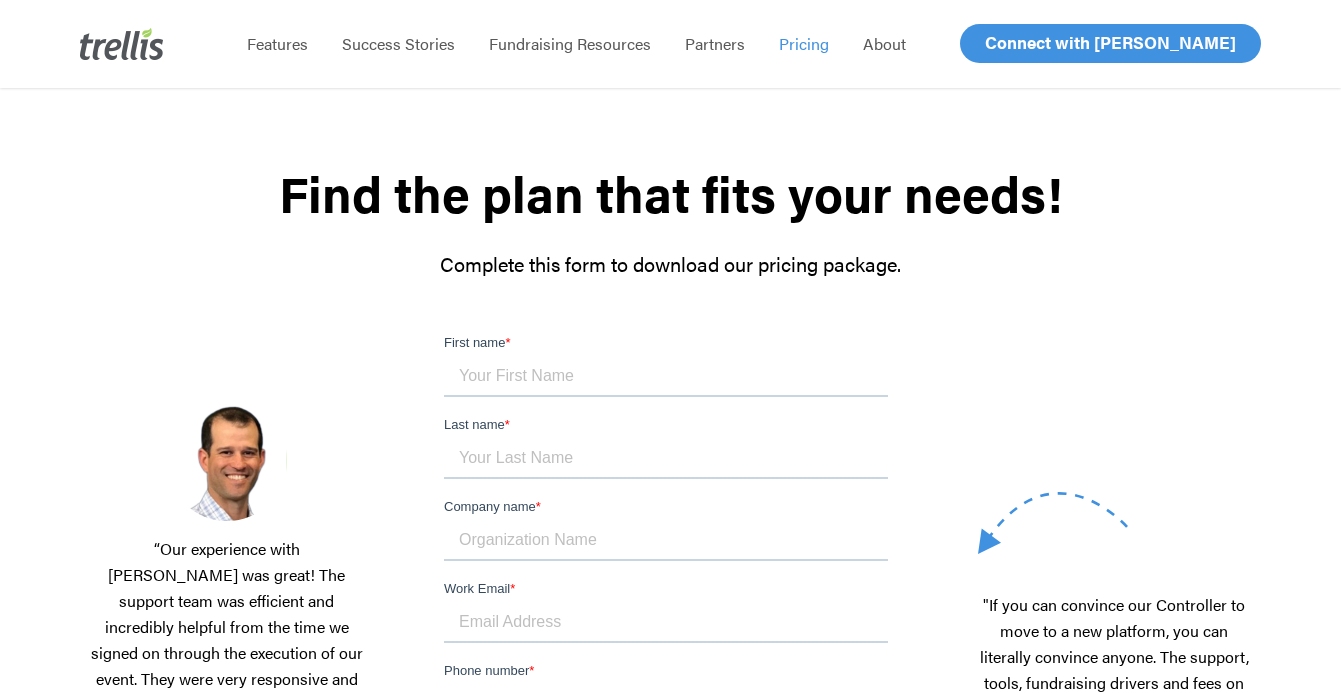 click on "First name *" at bounding box center (666, 377) 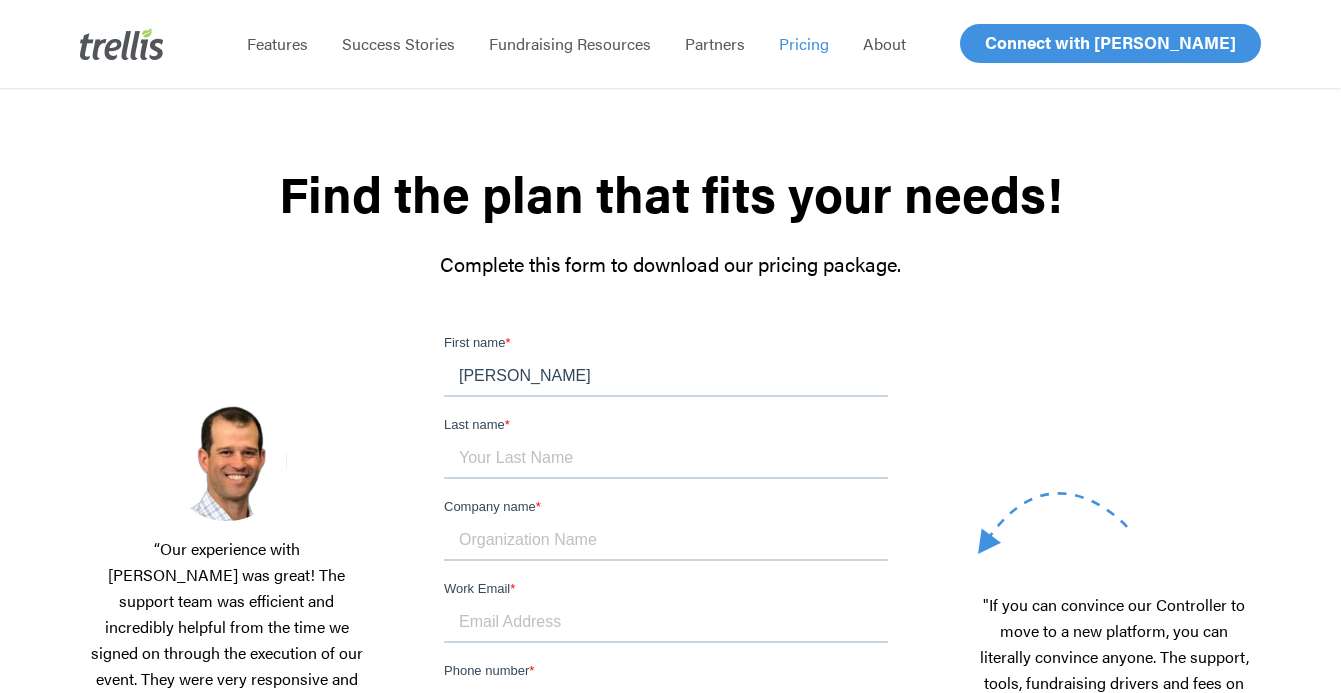 type on "Hubley" 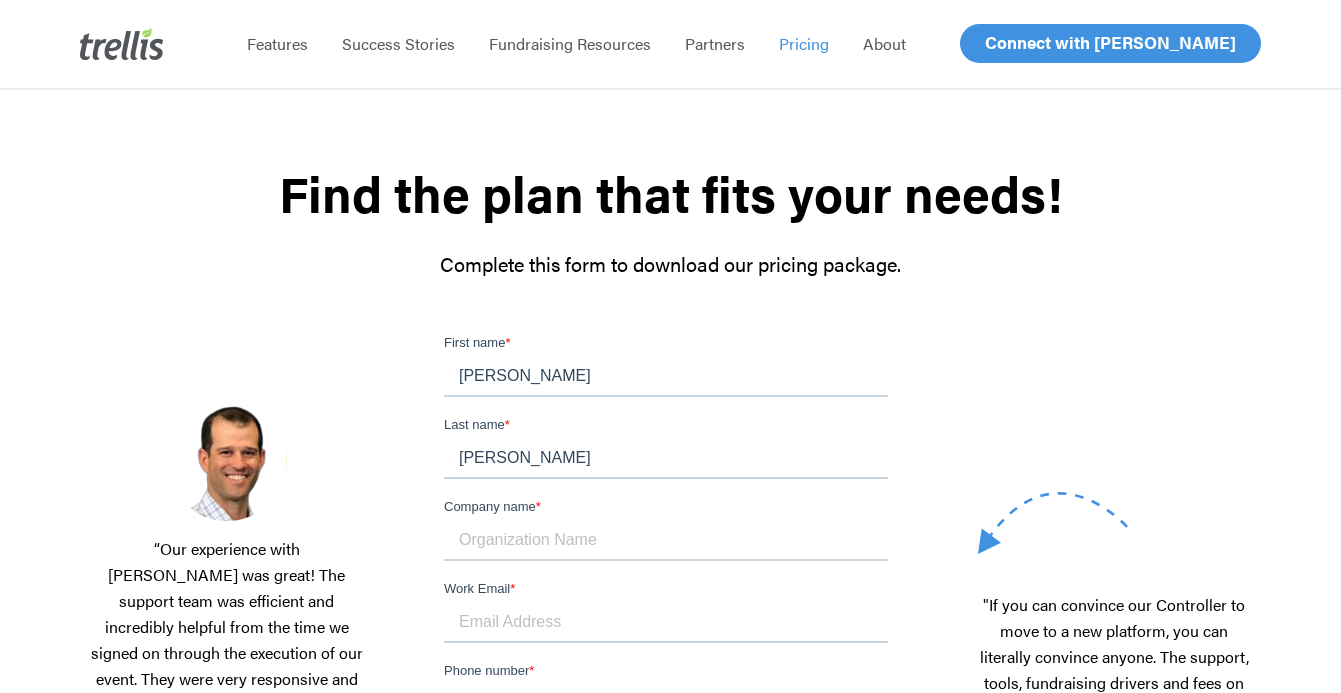type on "Canadian Celiac Association" 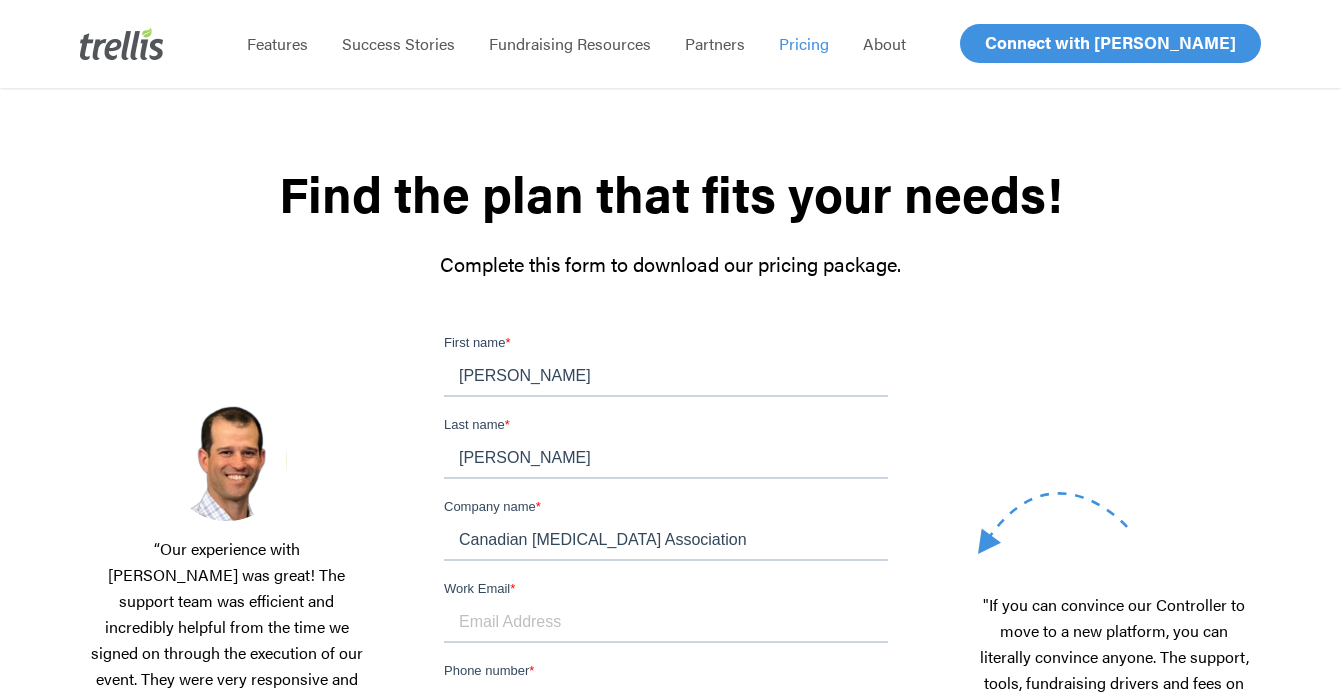 type on "steven.hubley@celiac.ca" 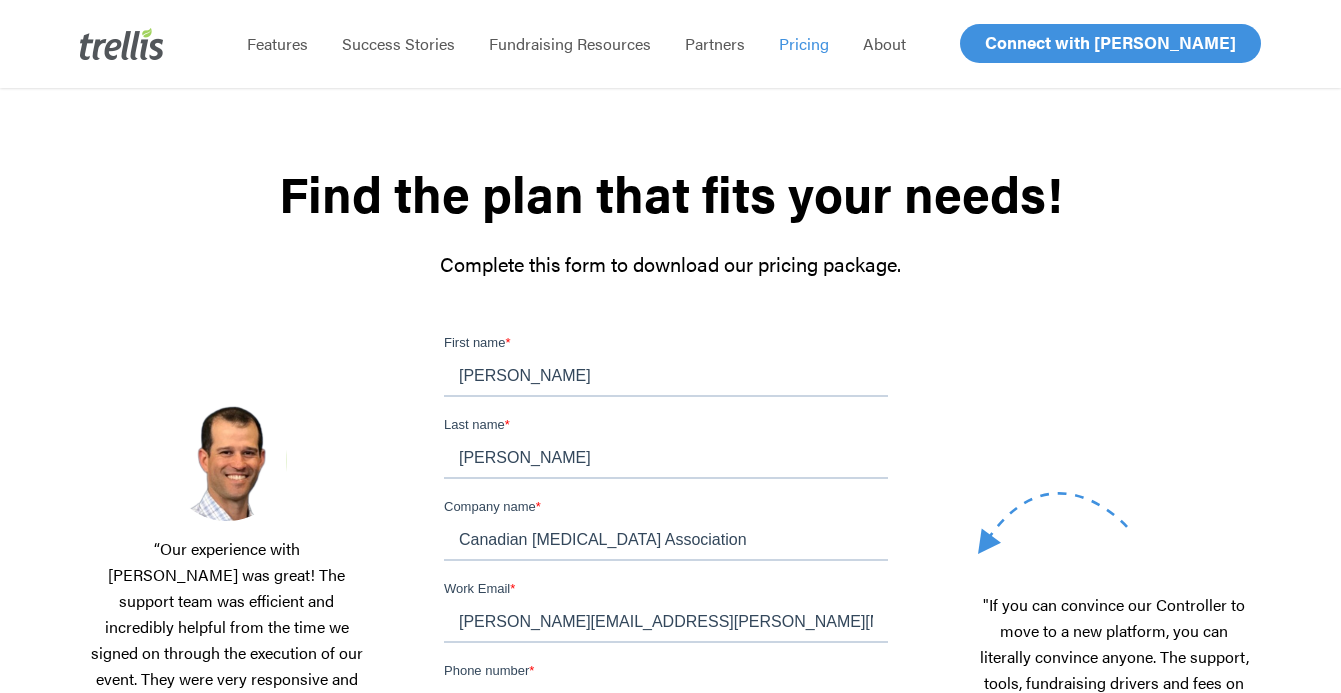 type on "19055076208" 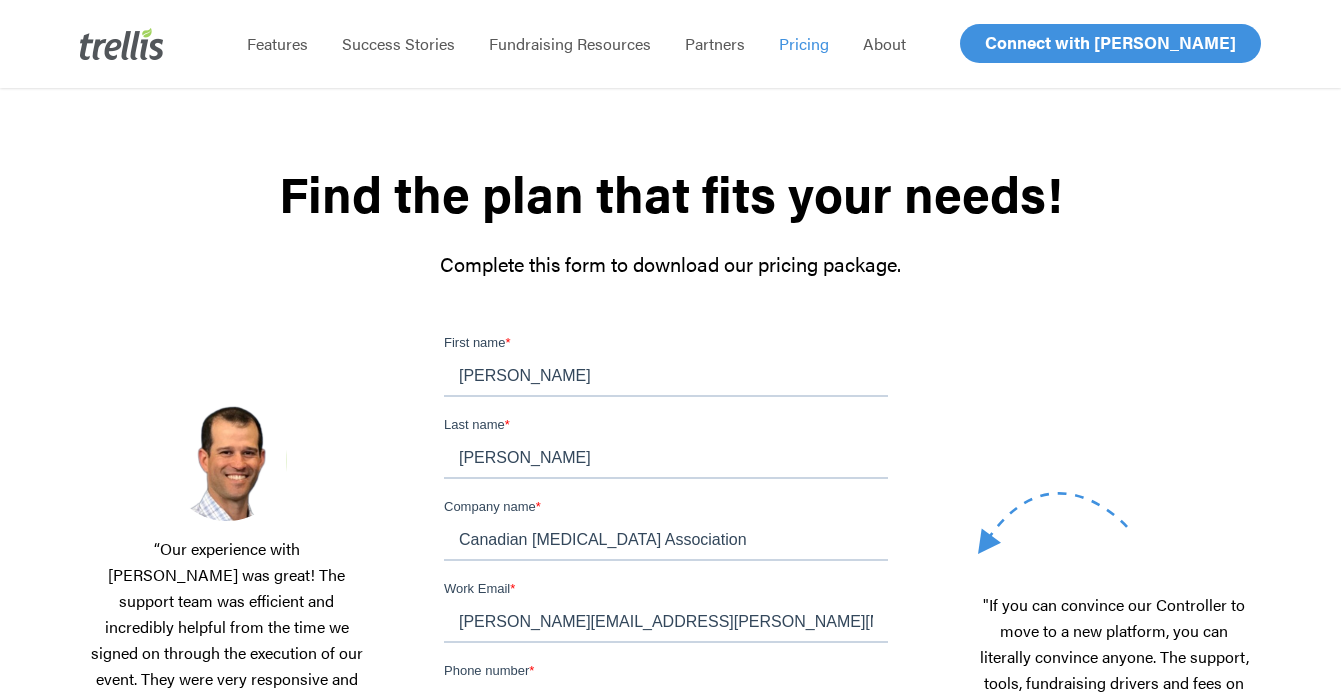 drag, startPoint x: 530, startPoint y: 455, endPoint x: 422, endPoint y: 457, distance: 108.01852 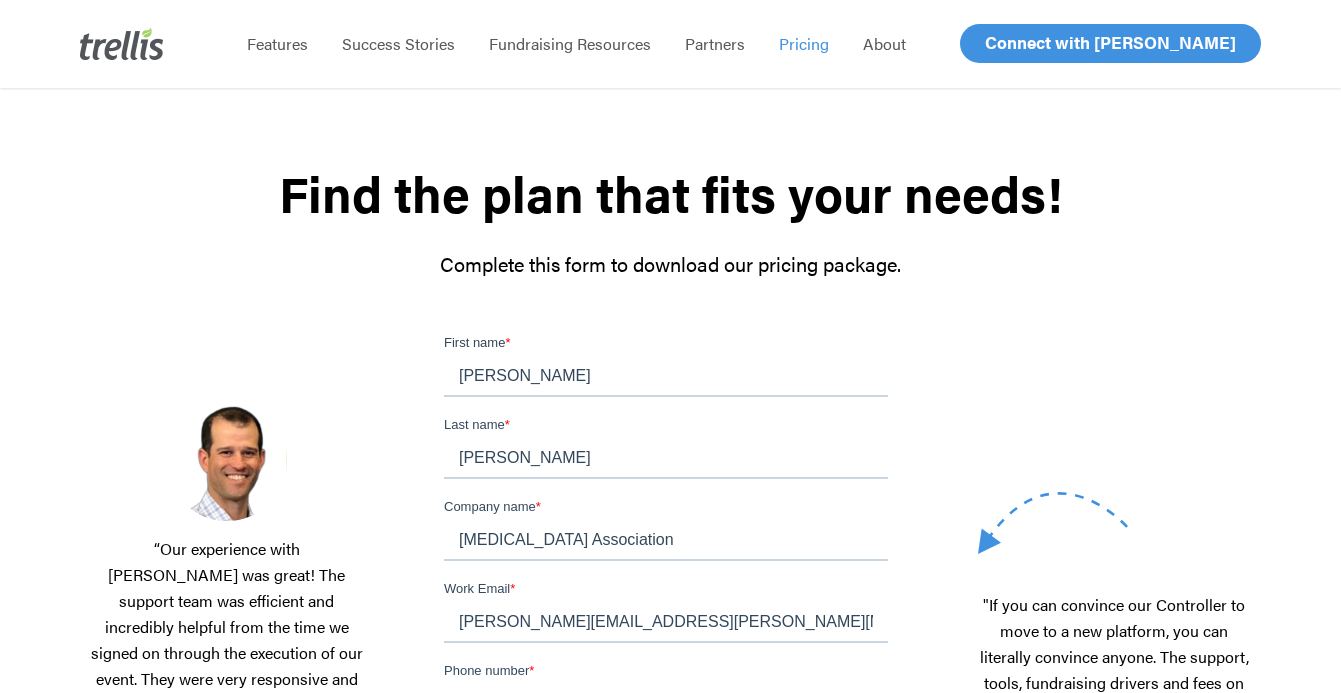 drag, startPoint x: 625, startPoint y: 458, endPoint x: 508, endPoint y: 459, distance: 117.00427 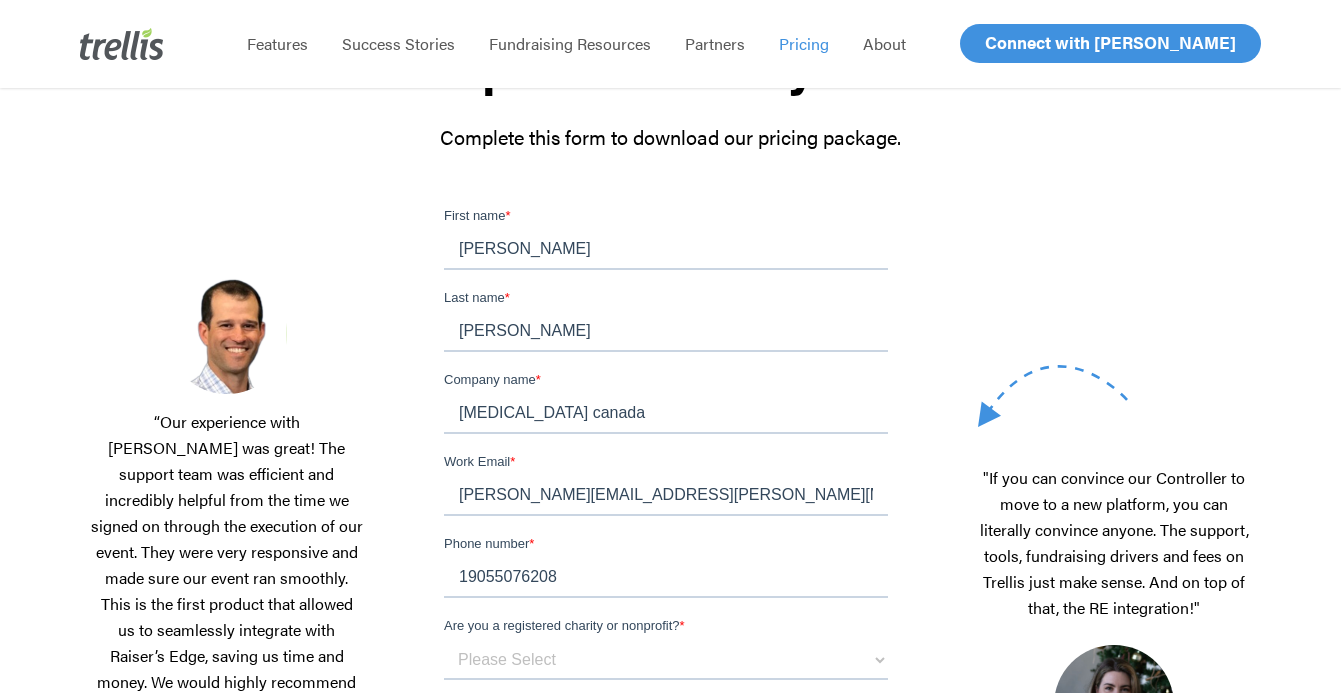 scroll, scrollTop: 235, scrollLeft: 0, axis: vertical 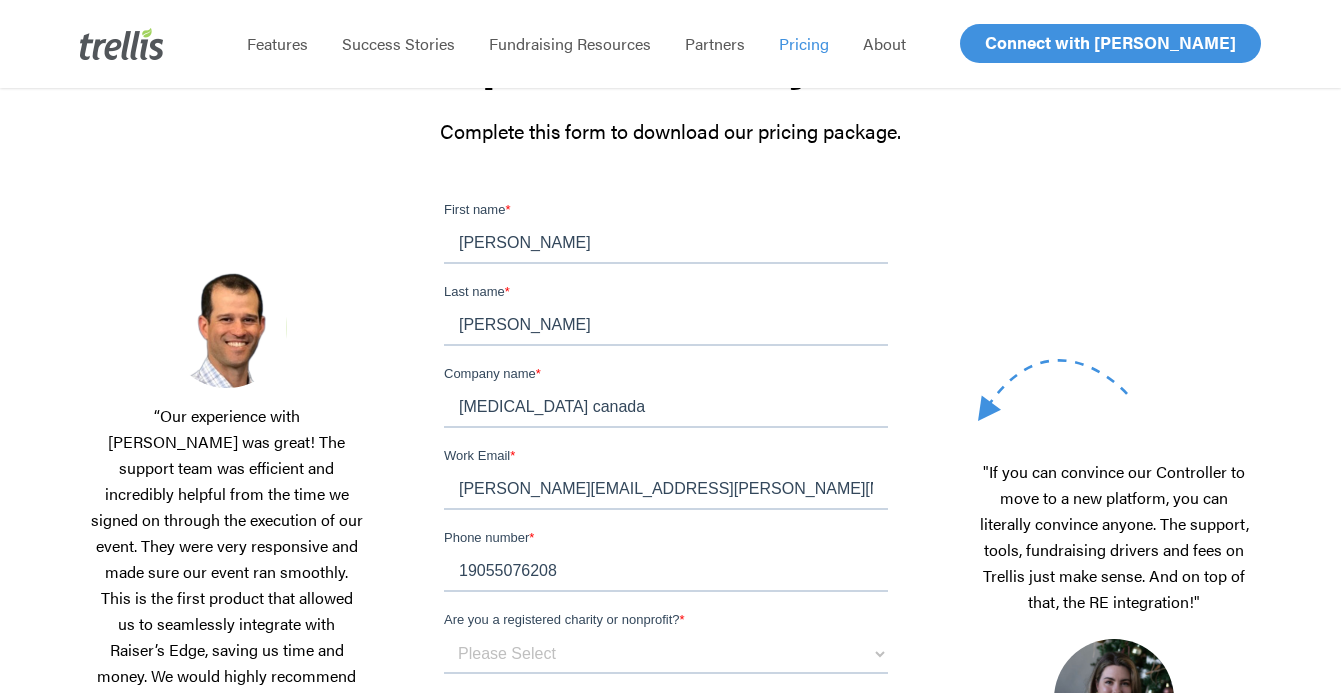 type on "Celiac canada" 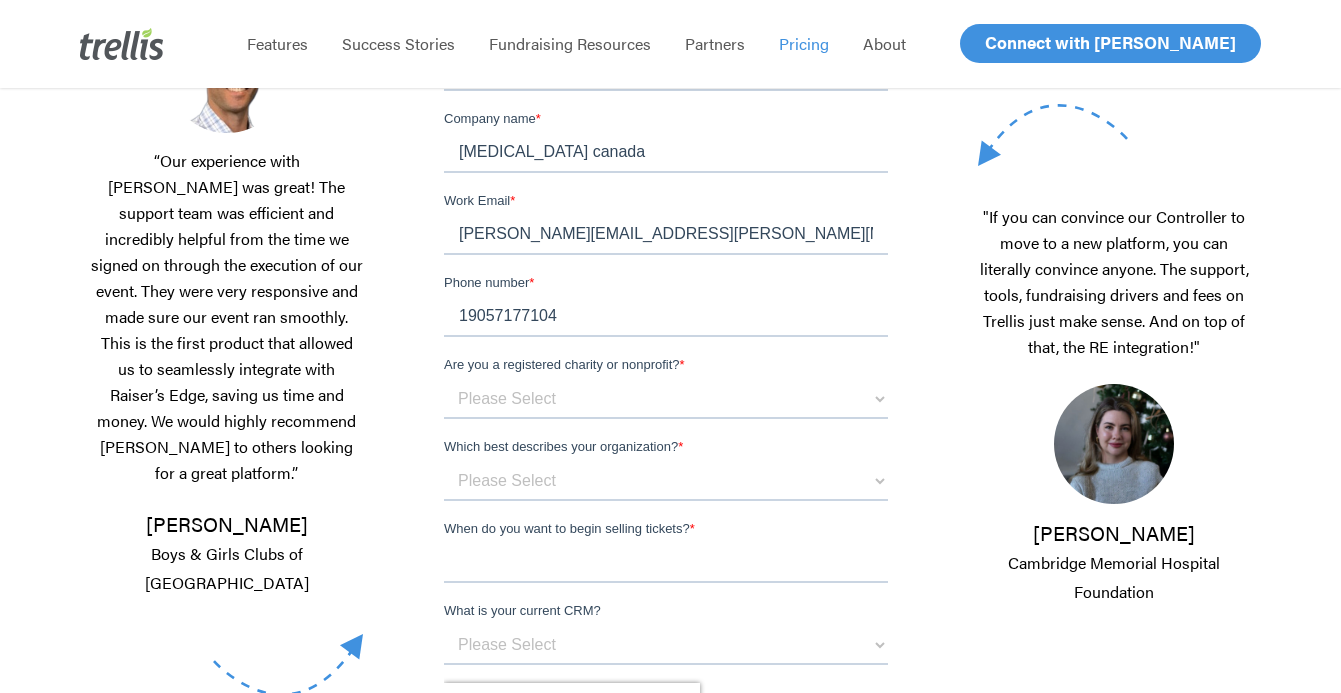 scroll, scrollTop: 533, scrollLeft: 0, axis: vertical 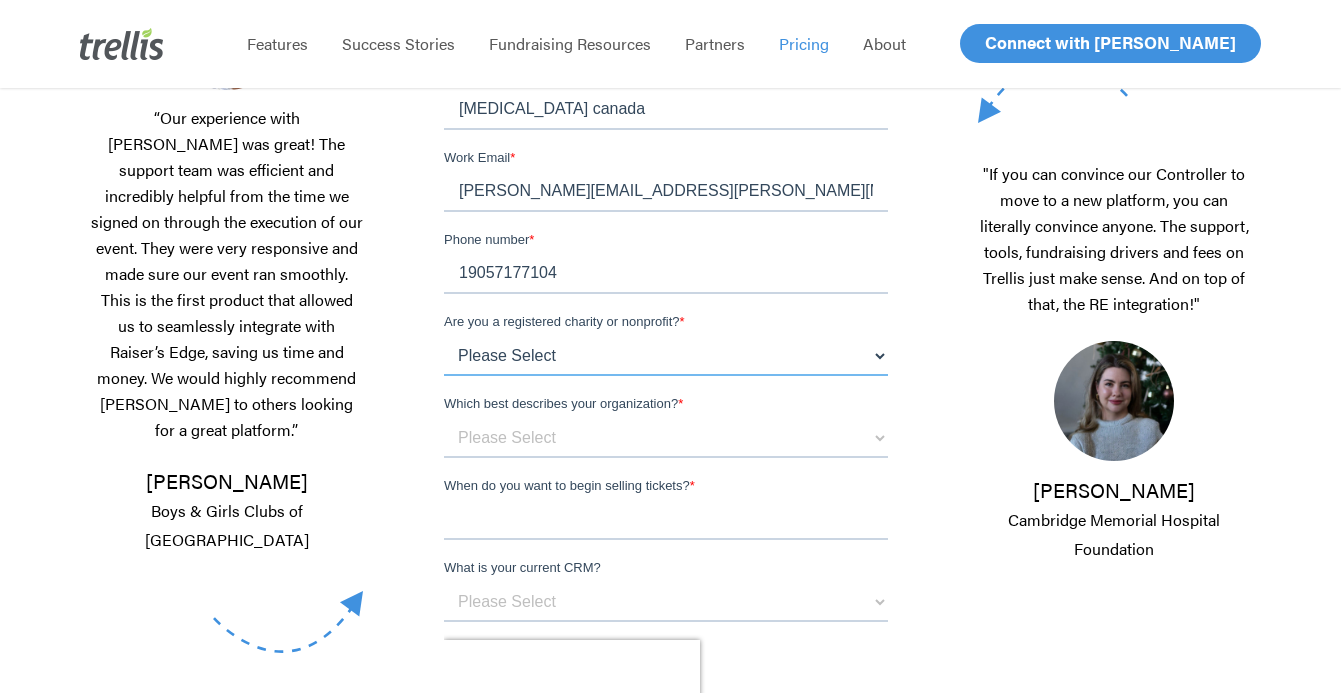 click on "Please Select 501c Nonprofit (USA) Registered Charity (Canada) Other" at bounding box center (666, 356) 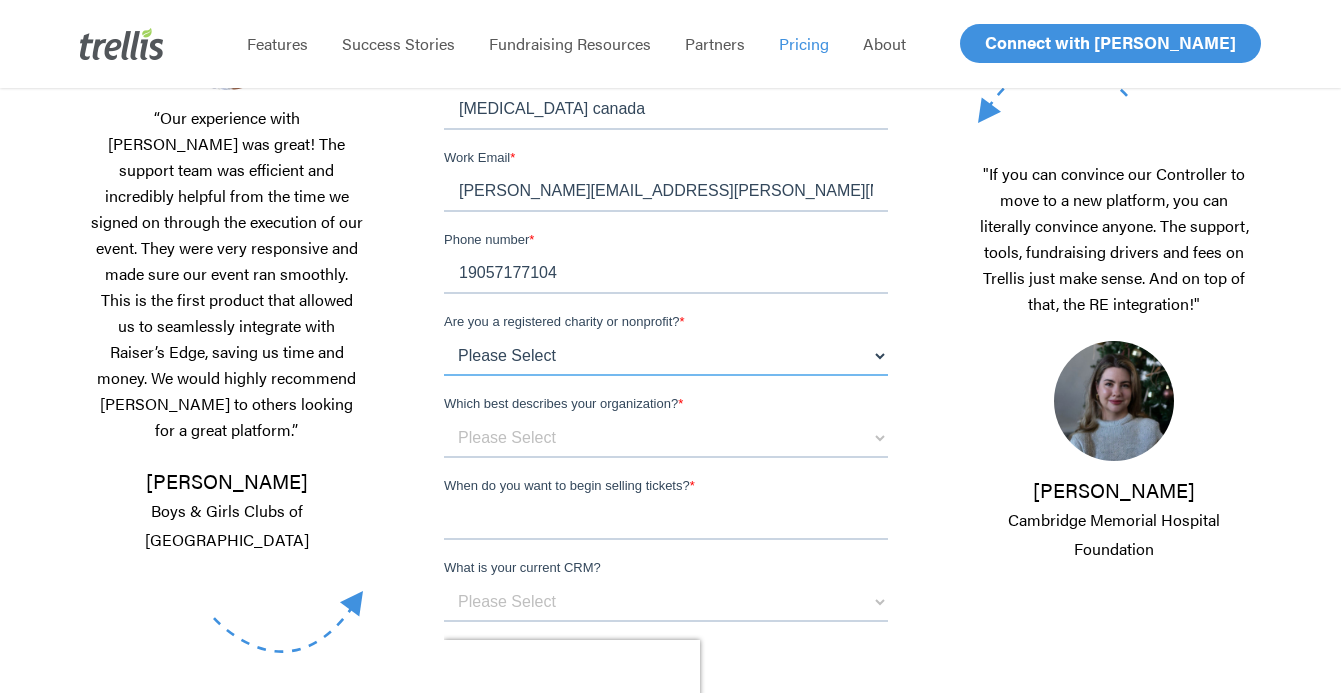 select on "Registered Charity (CAN)" 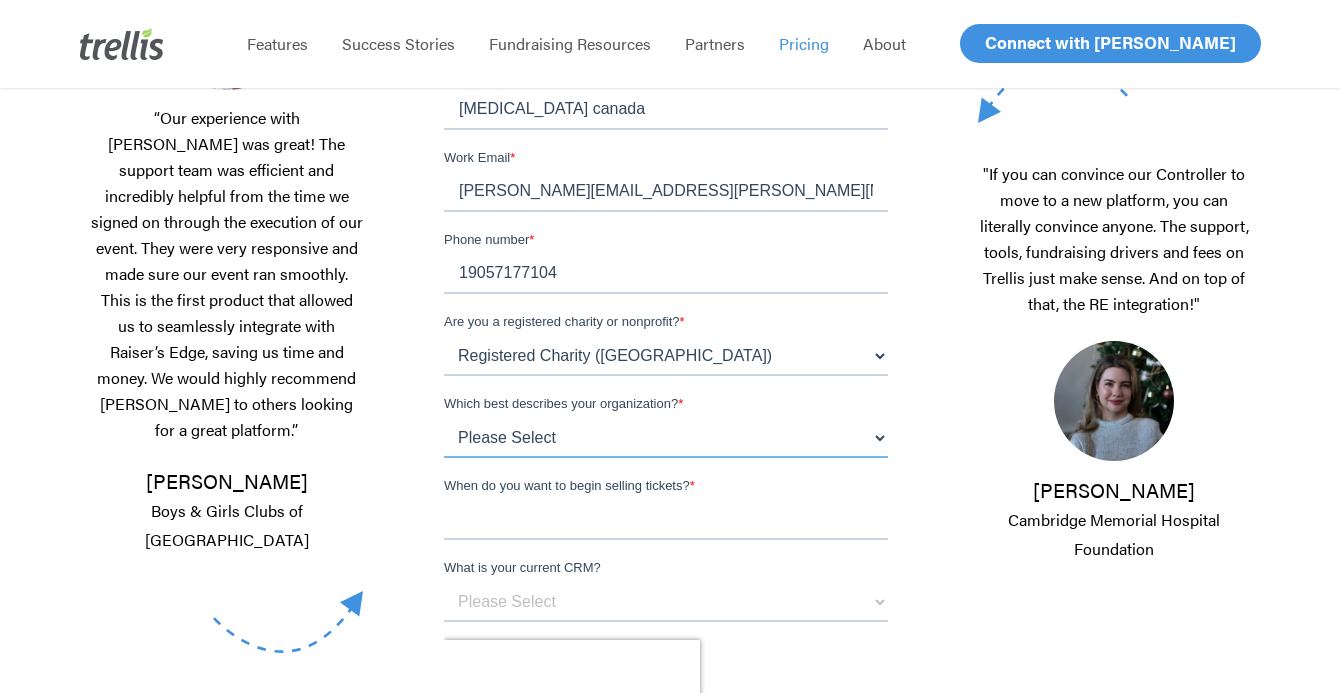 click on "Please Select I am a small organization who raises under $50,000 annually I am a small to medium organization who raises $50,000 - $99,999 annually I am a medium to large organization who raises $100,000 - $199,999 annually I am a large organization who raises $200,000 - $499,999 annually I am a national organization or I raise $500,000+ annually" at bounding box center (666, 438) 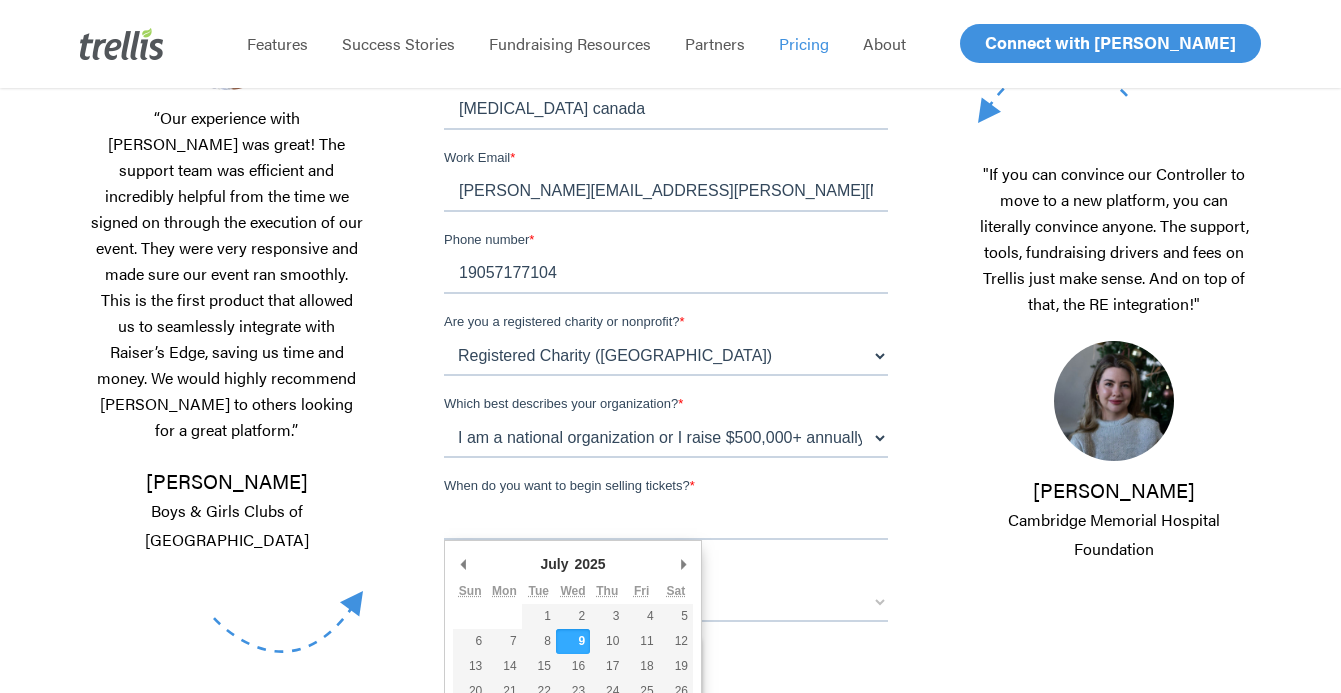 click on "When do you want to begin selling tickets? *" at bounding box center (666, 520) 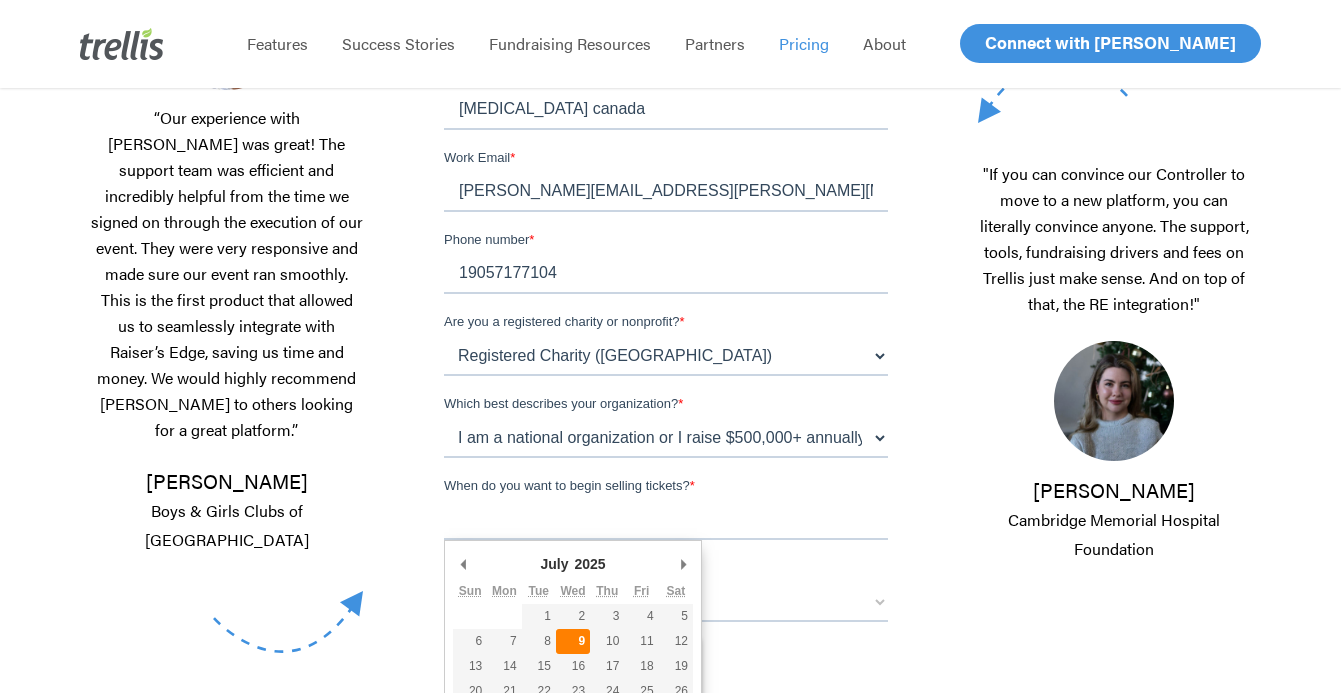 type on "2025-07-09" 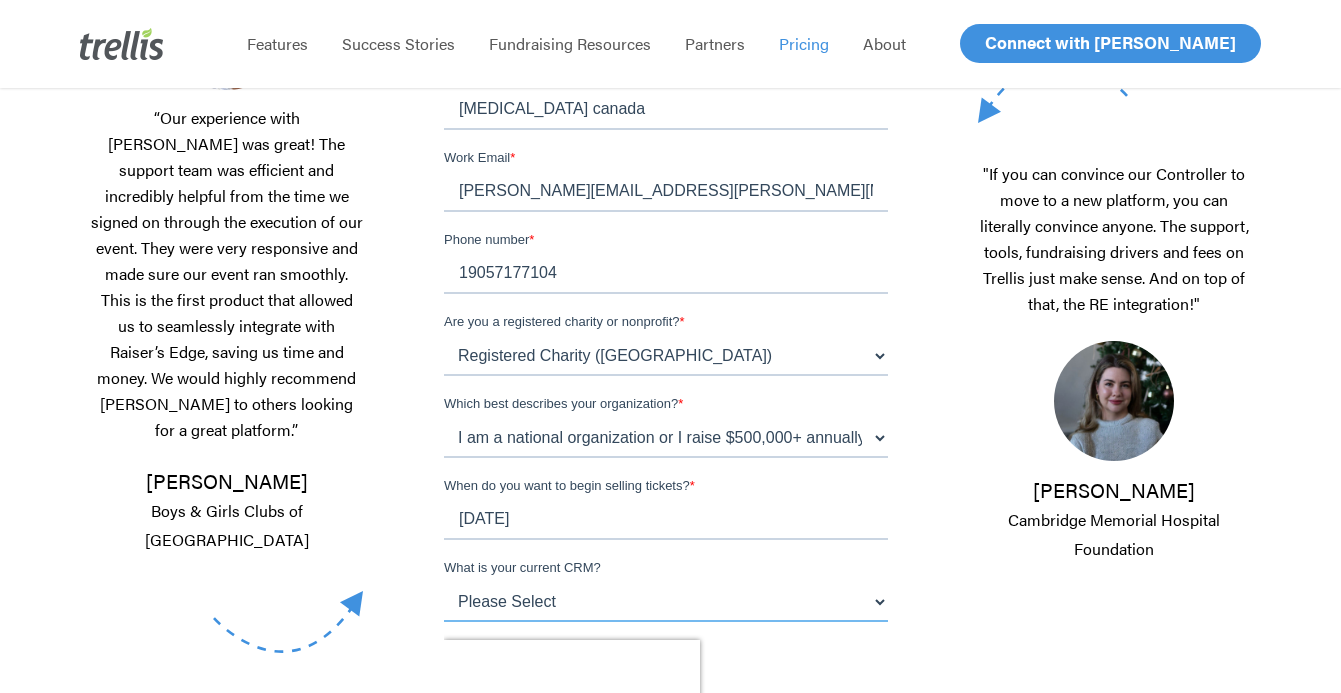 click on "Please Select Raiser's Edge Salesforce Donor Perfect Keela Canada Helps DMS BB eTapestry Other" at bounding box center (666, 602) 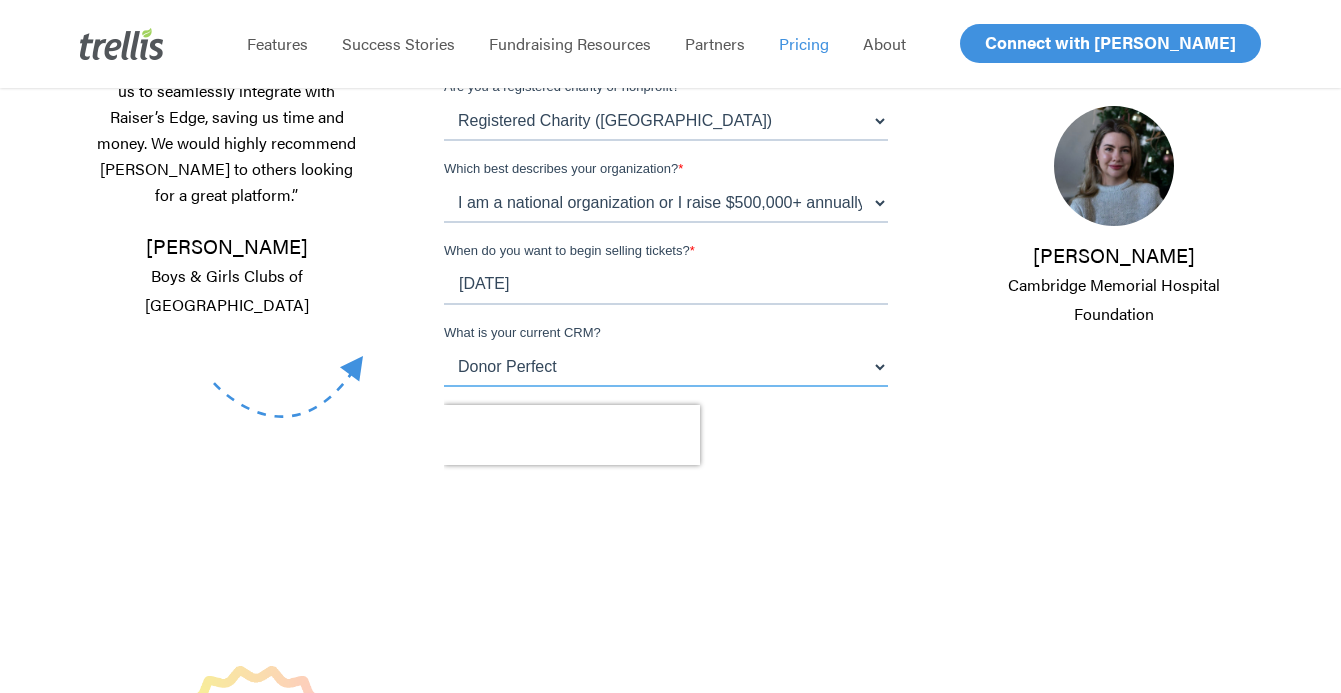 scroll, scrollTop: 785, scrollLeft: 0, axis: vertical 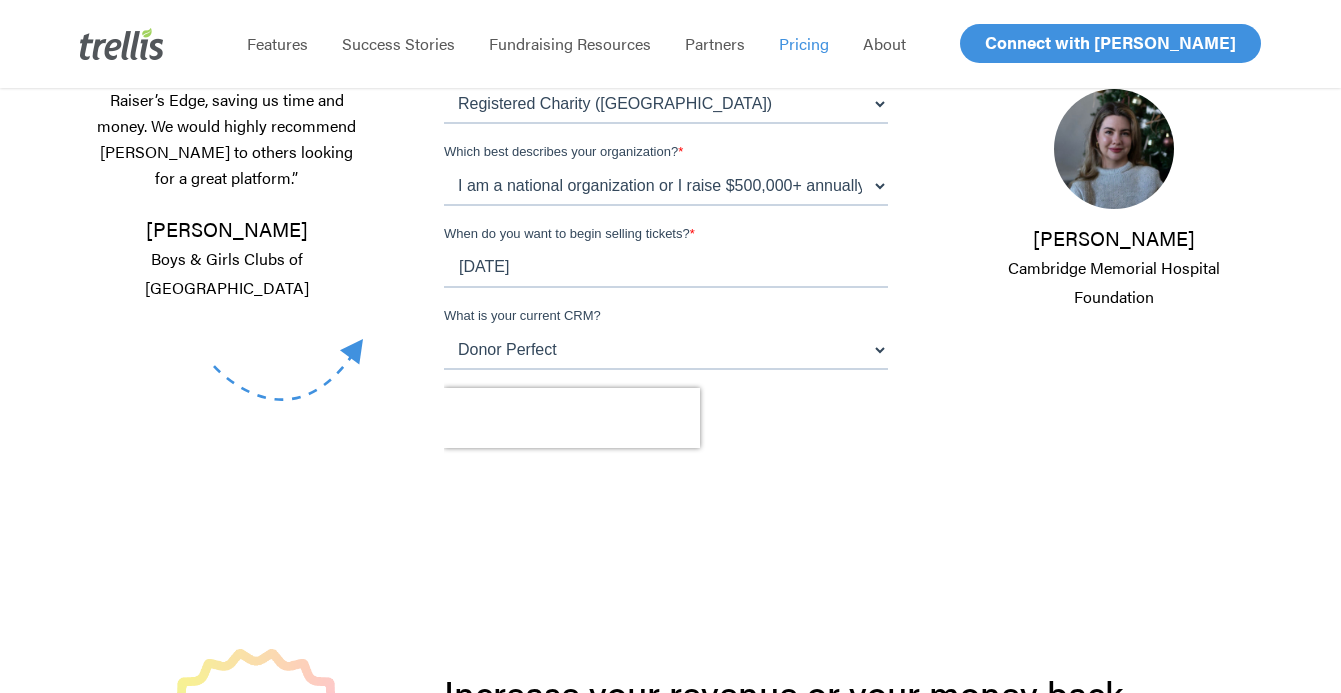 click on "Send Me a Copy!" at bounding box center (669, 508) 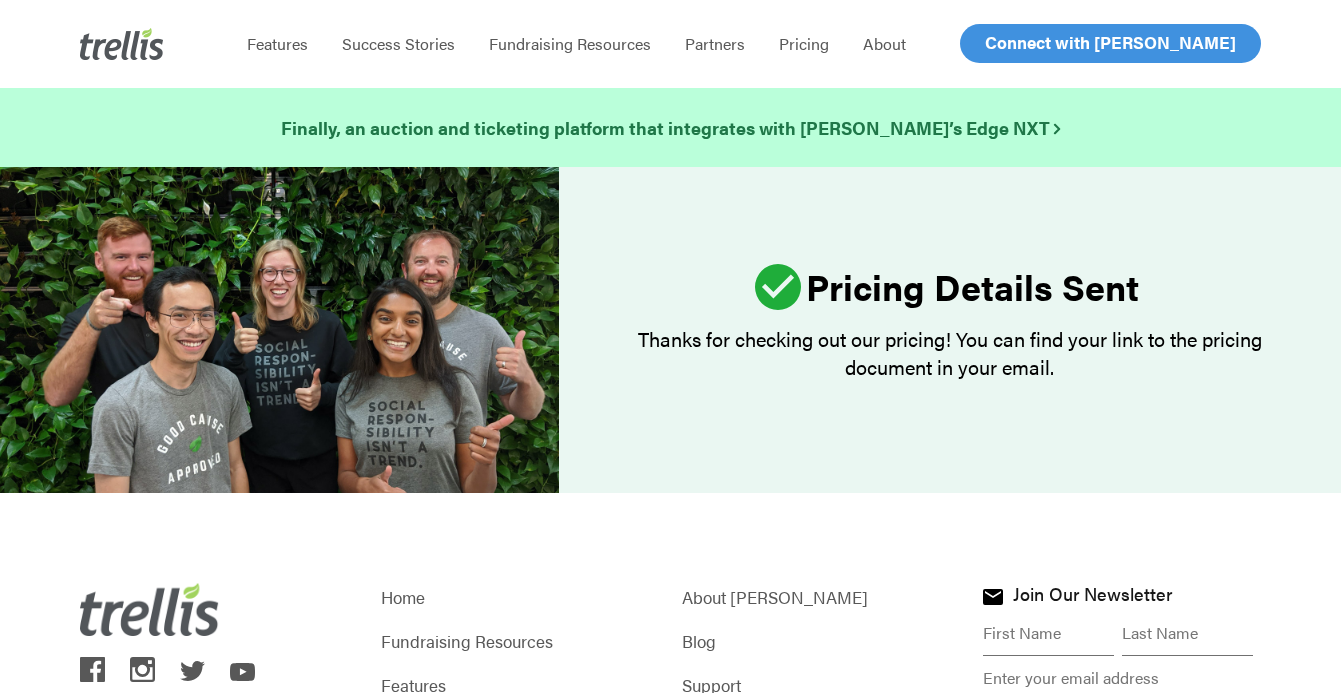 scroll, scrollTop: 0, scrollLeft: 0, axis: both 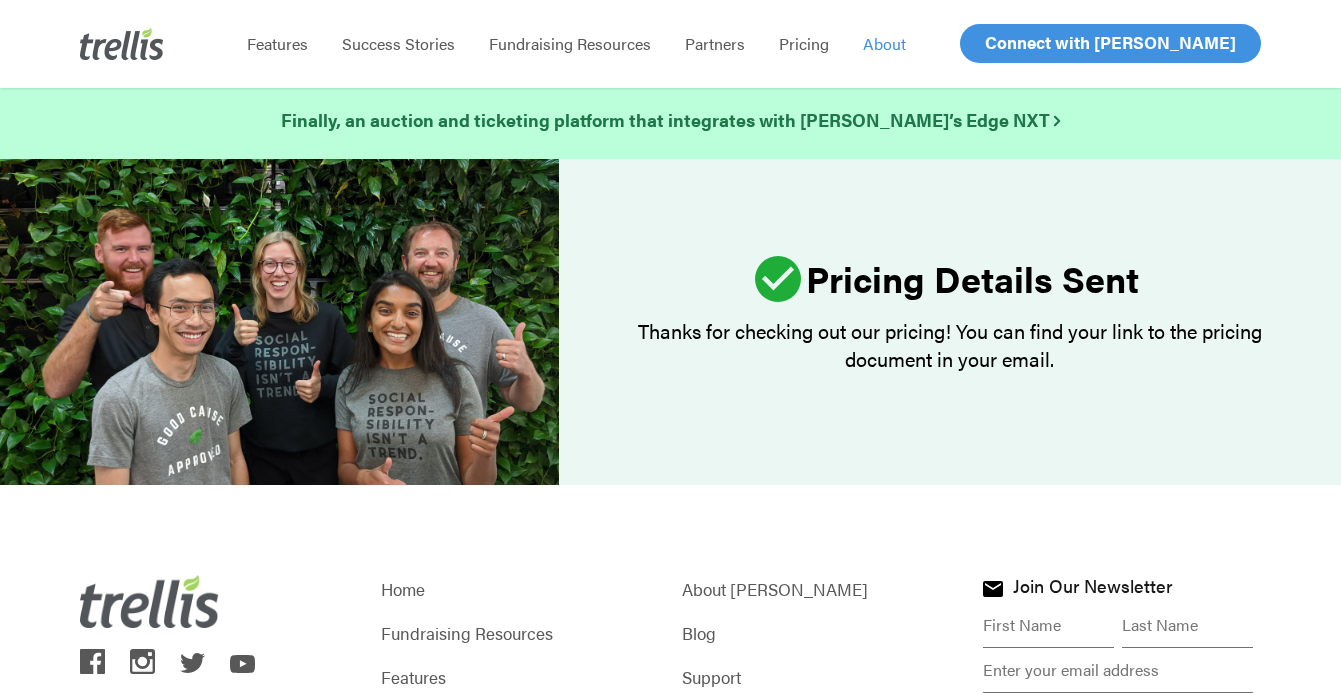 click on "About" at bounding box center (884, 43) 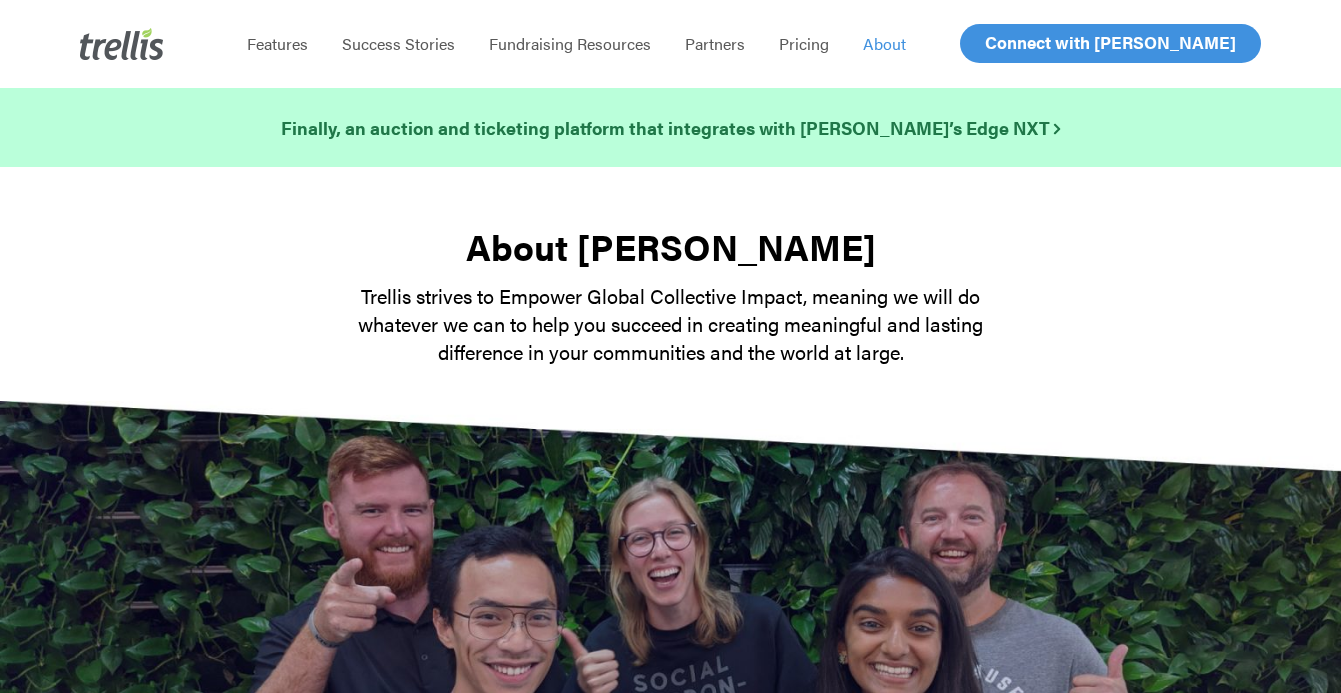scroll, scrollTop: 0, scrollLeft: 0, axis: both 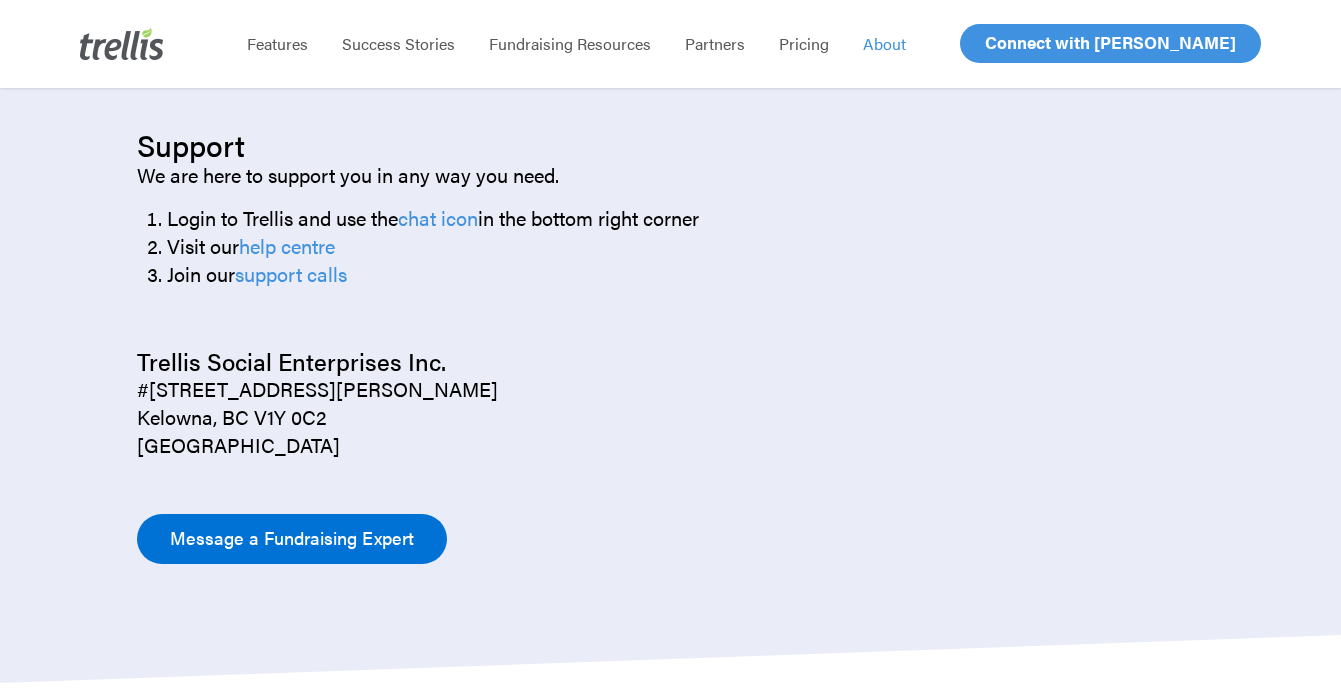 click on "Message a Fundraising Expert" at bounding box center (292, 538) 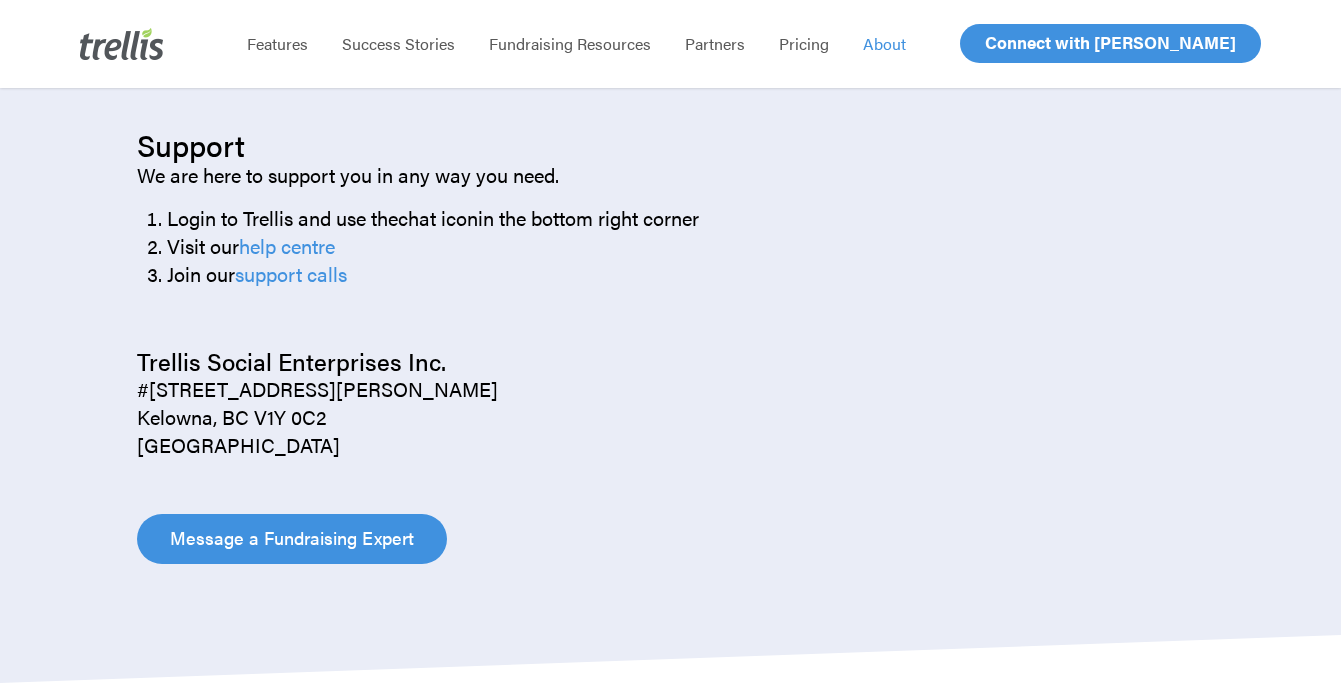 click on "chat icon" at bounding box center (438, 217) 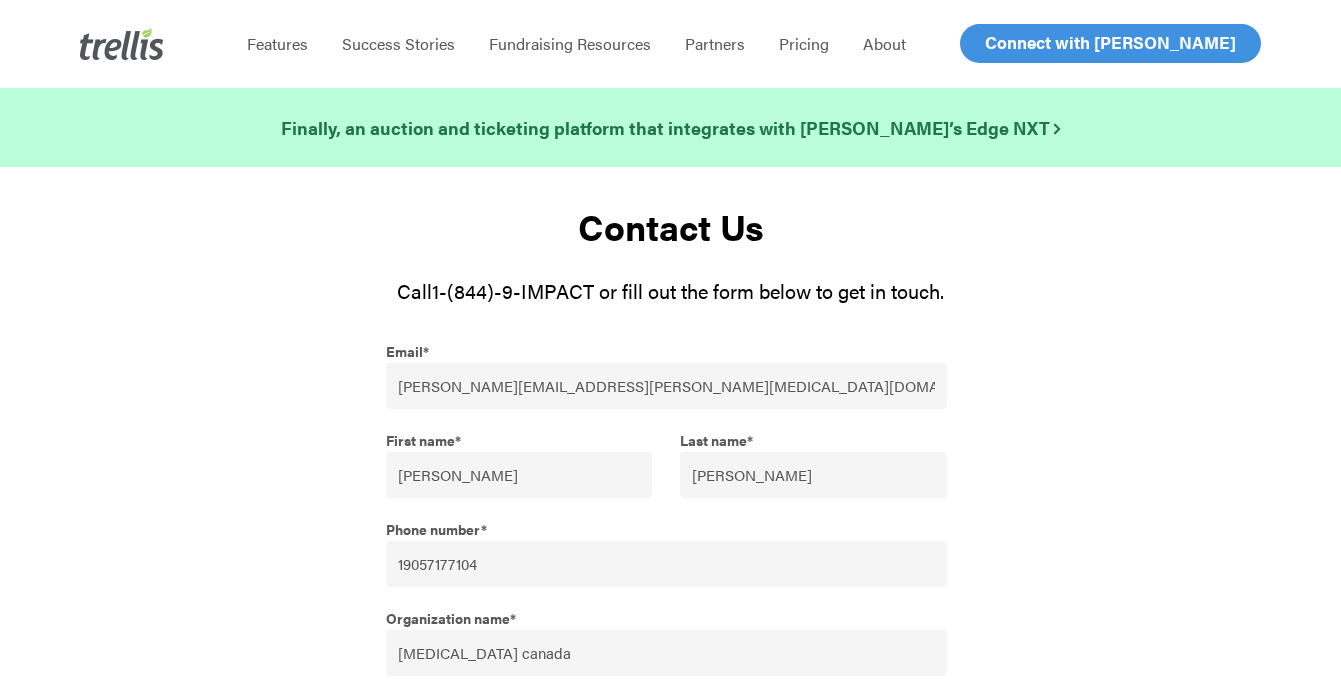 scroll, scrollTop: 0, scrollLeft: 0, axis: both 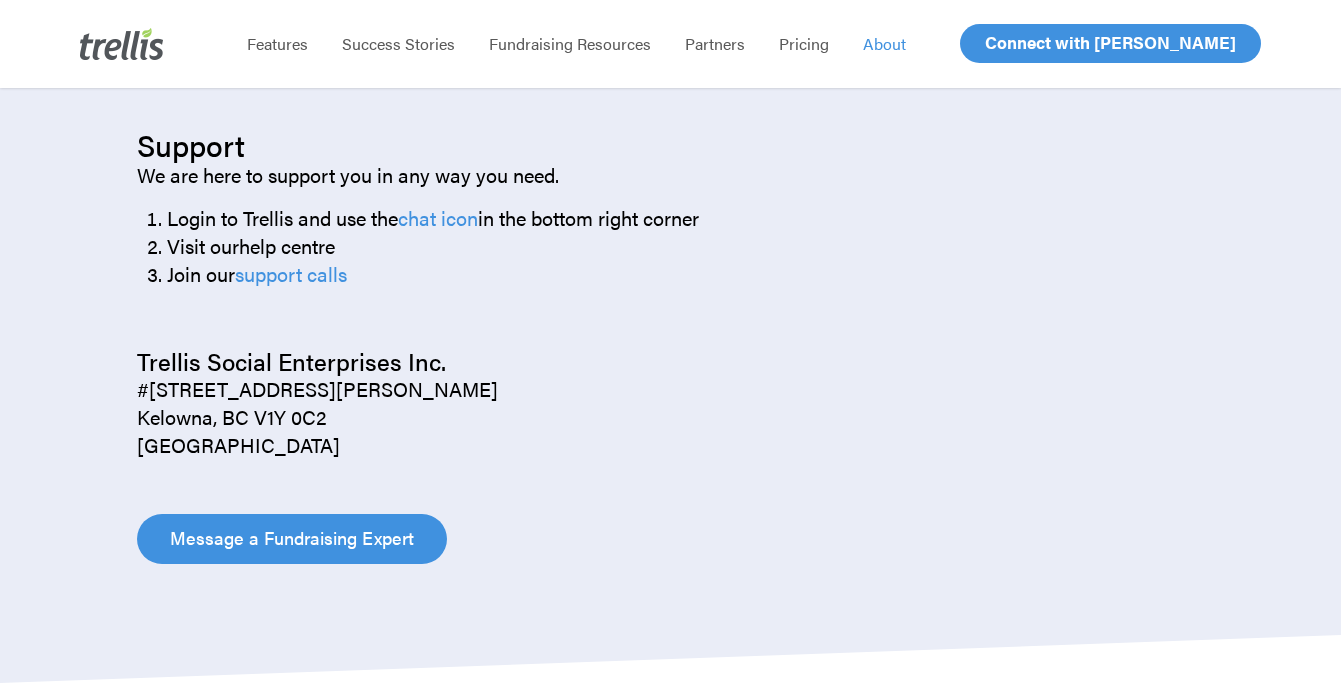 click on "help centre" at bounding box center [287, 245] 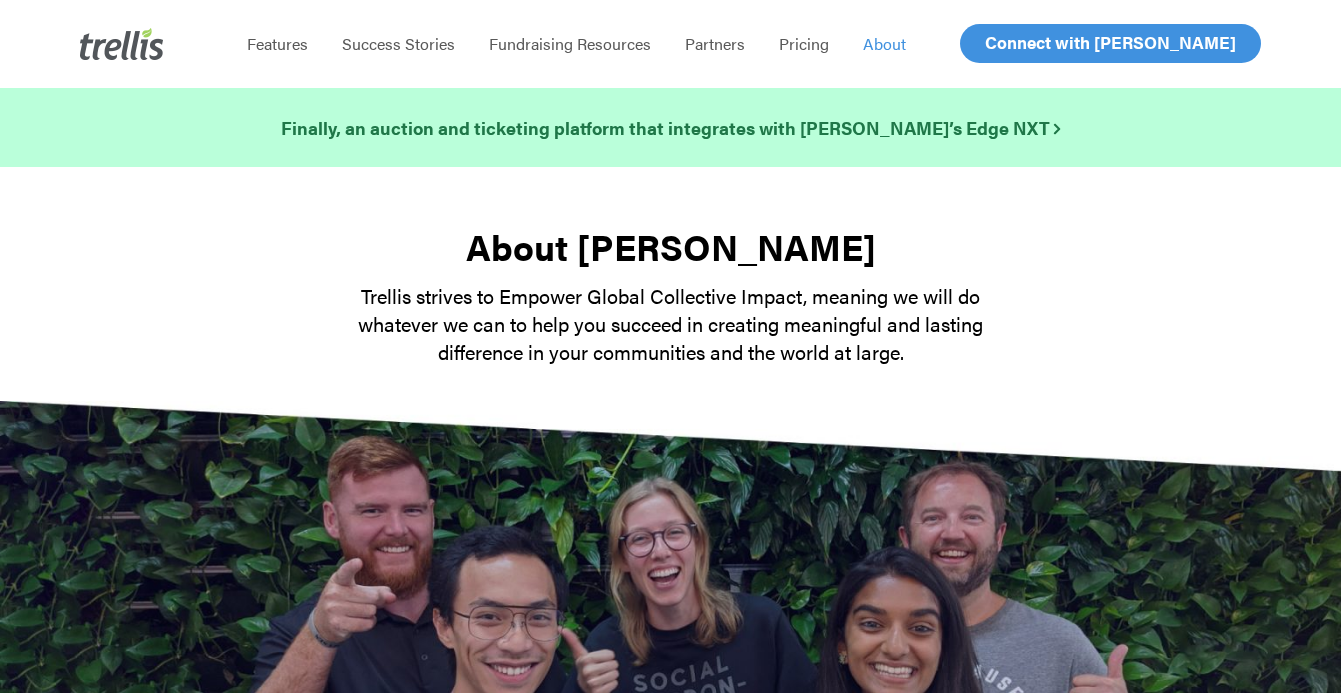 scroll, scrollTop: 0, scrollLeft: 0, axis: both 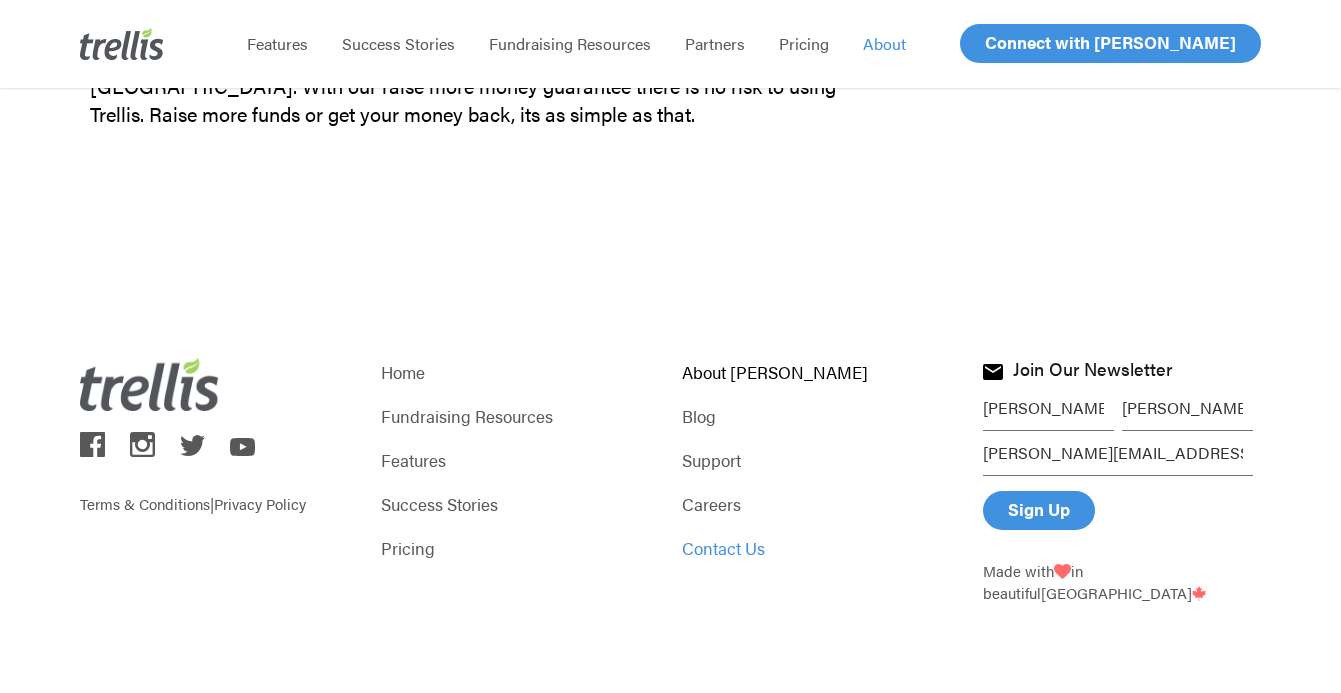 click on "Contact Us" at bounding box center (821, 548) 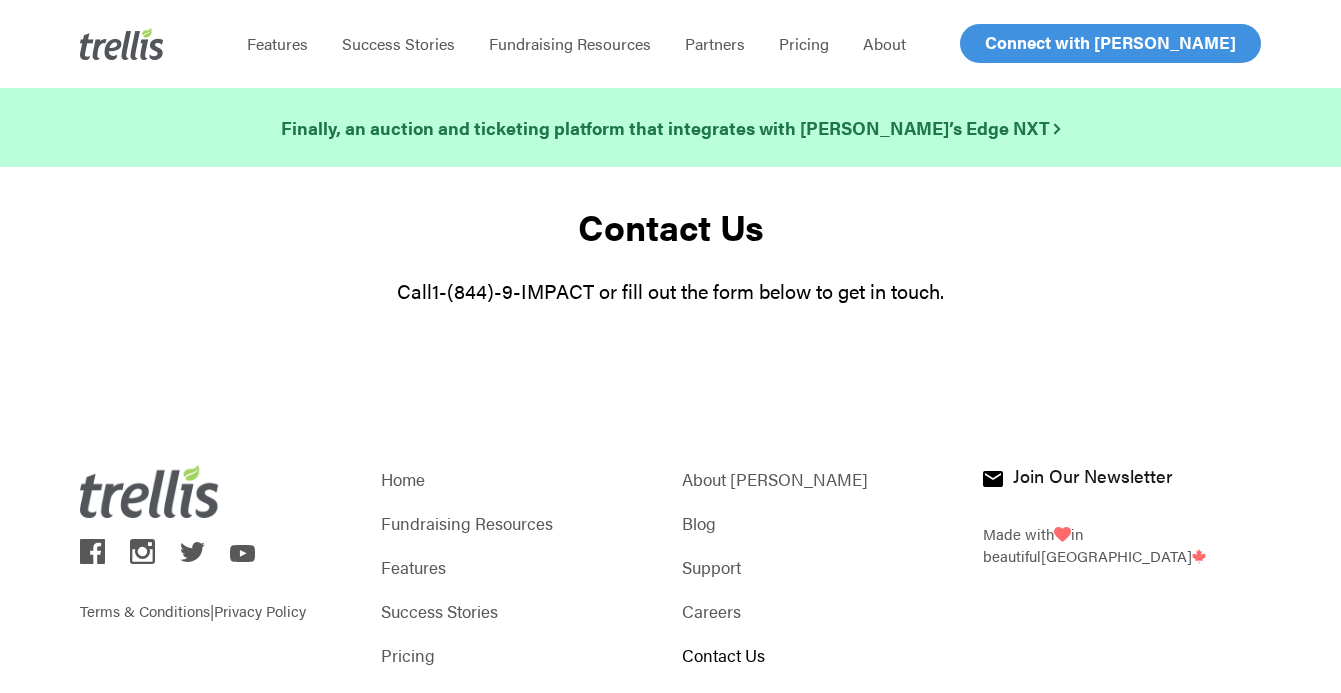 scroll, scrollTop: 0, scrollLeft: 0, axis: both 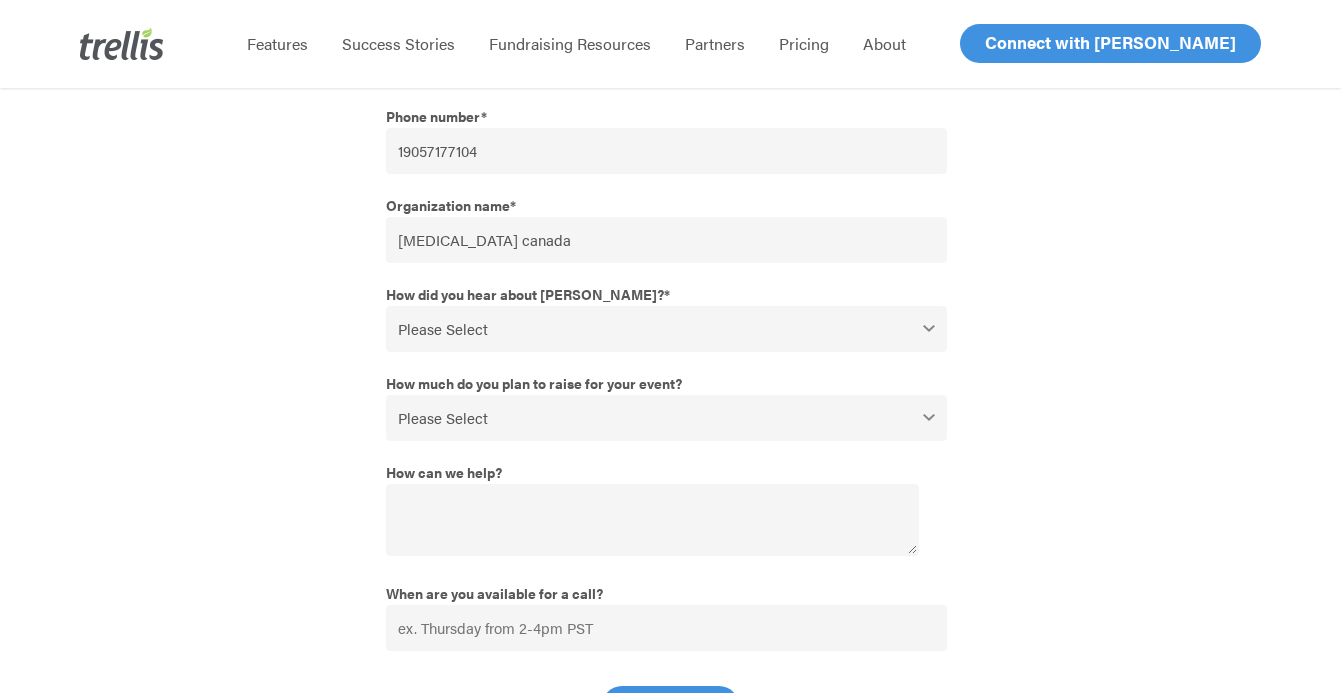 click on "Please Select Webinar or Conference Social Media Google Search Google Ad Referral from a friend Referral from a colleague Referral from a Trellis Partner I saw someone else use Trellis I've used Trellis in the past" at bounding box center (666, 329) 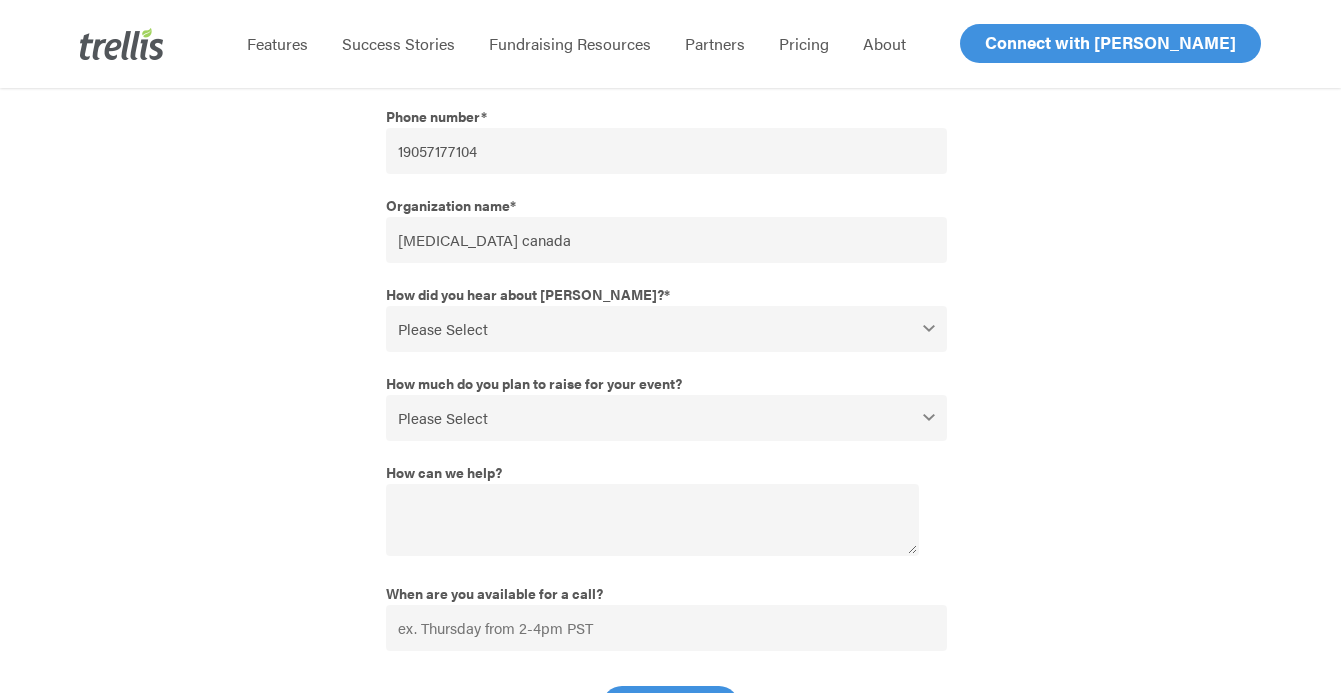 select on "Google" 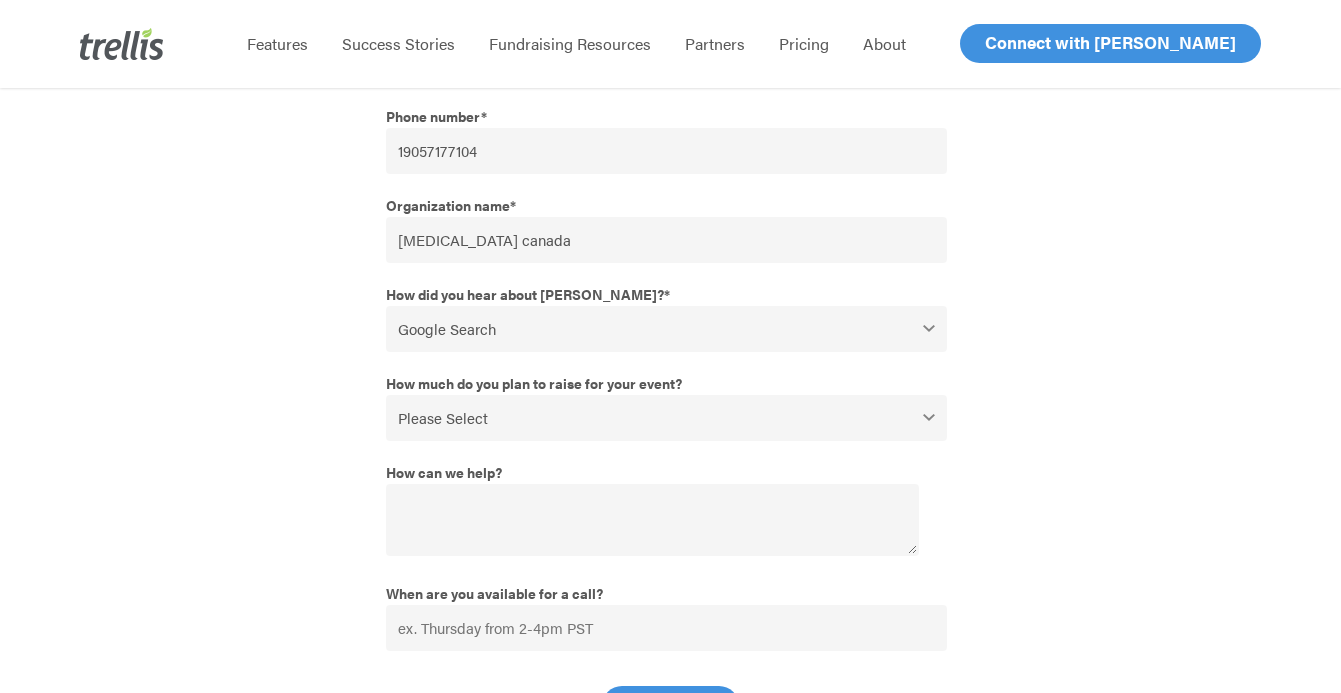 click on "Please Select $0 - $49,999 $50,000 - $99,999 $100,000 - $249,999 $250,000 - $499,999 $500,000+" at bounding box center (666, 418) 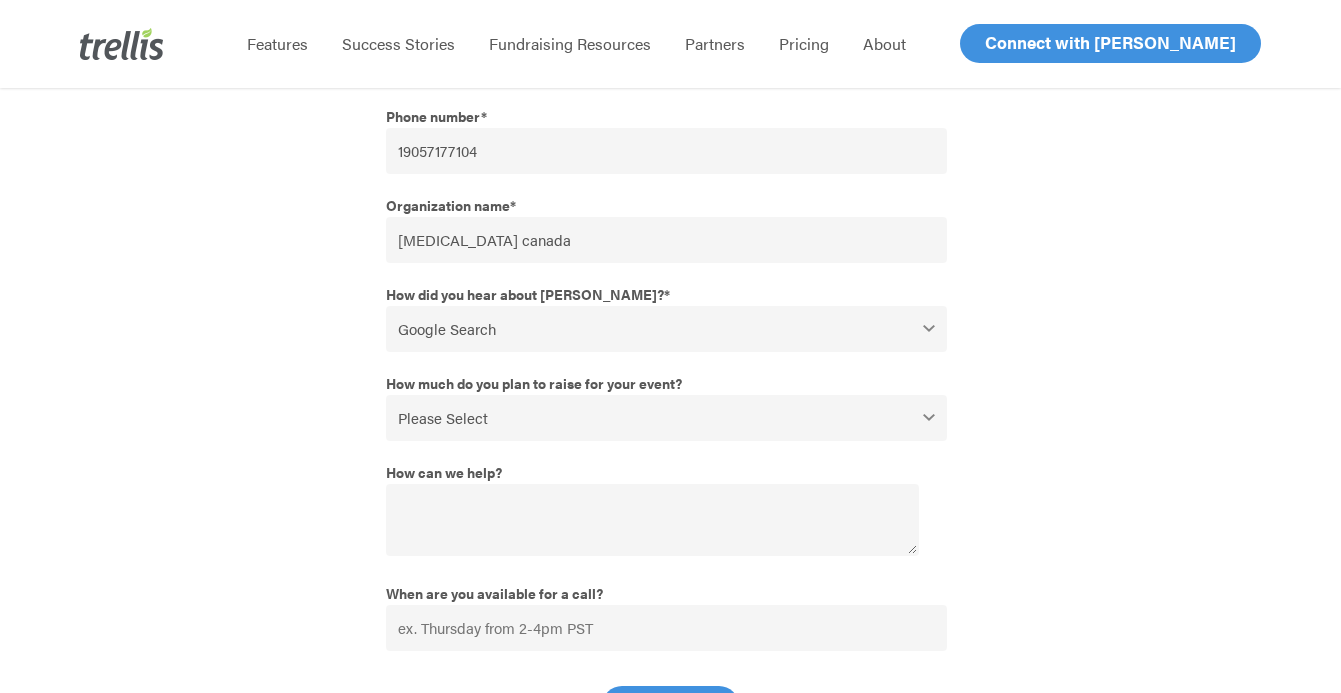 select on "$0 - $49,999" 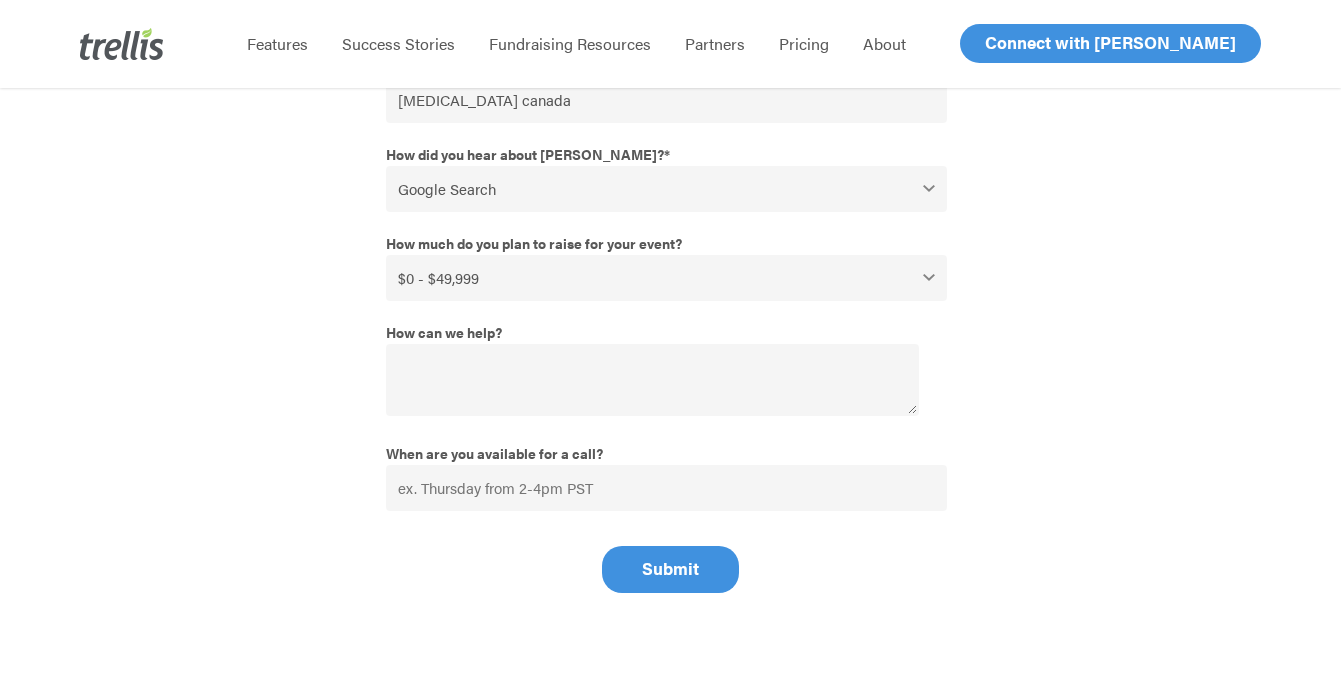 scroll, scrollTop: 571, scrollLeft: 0, axis: vertical 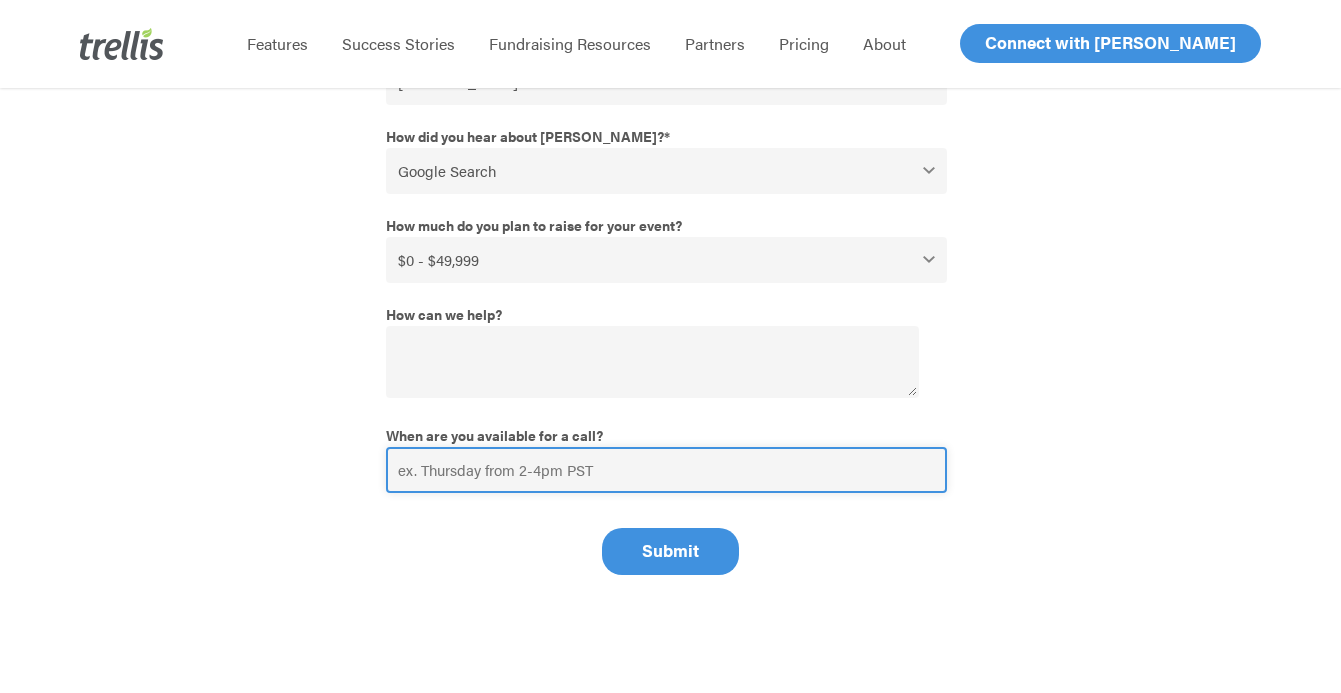 click on "When are you available for a call?" at bounding box center [666, 470] 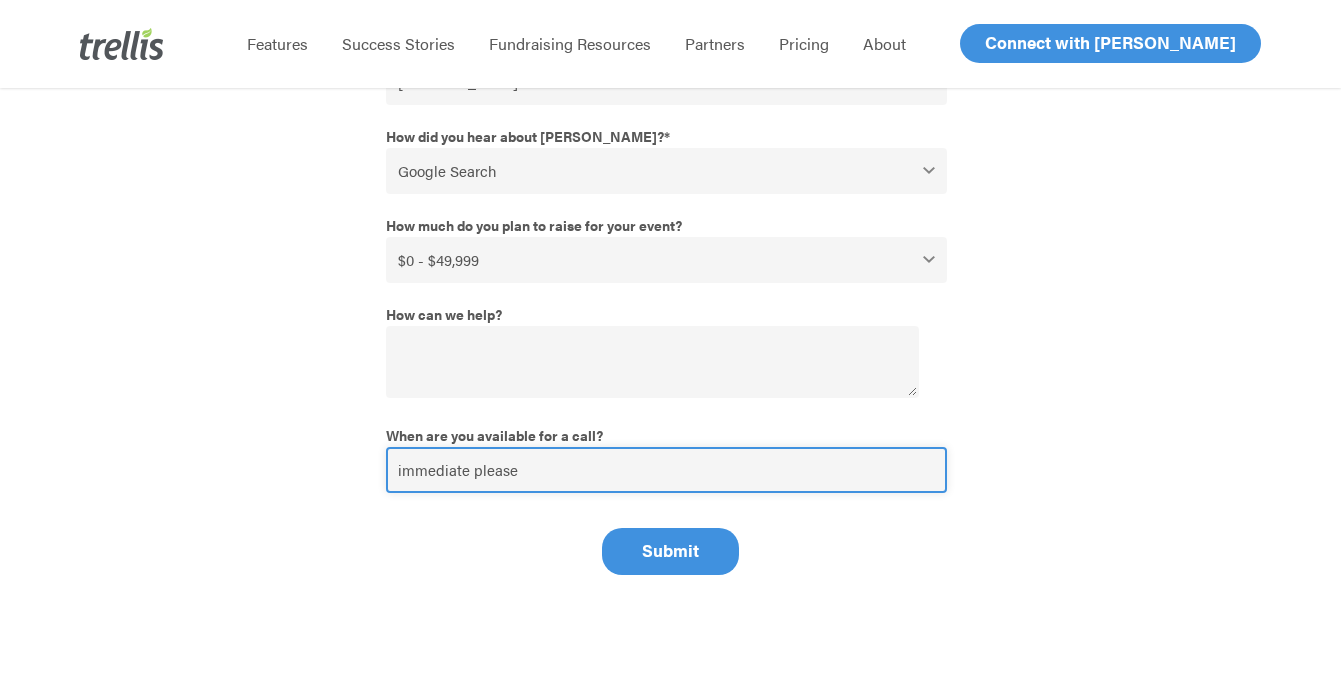 type on "immediate please" 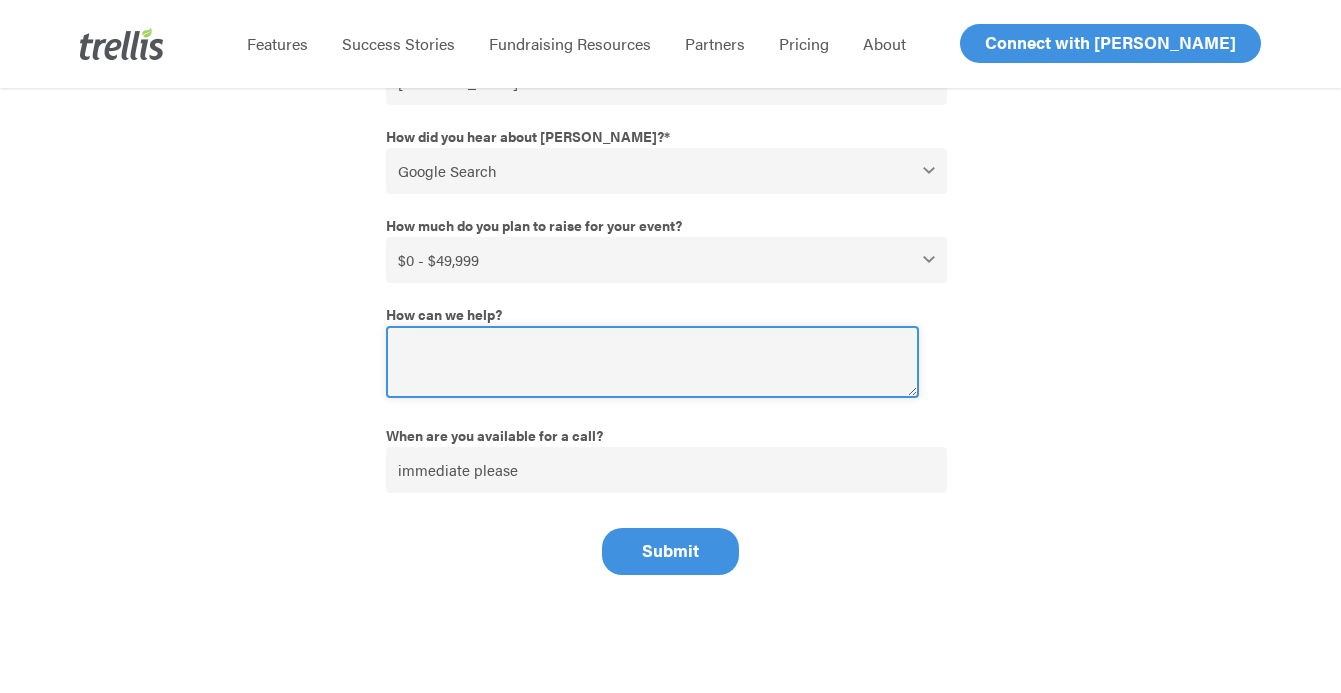 click on "How can we help?" at bounding box center [652, 362] 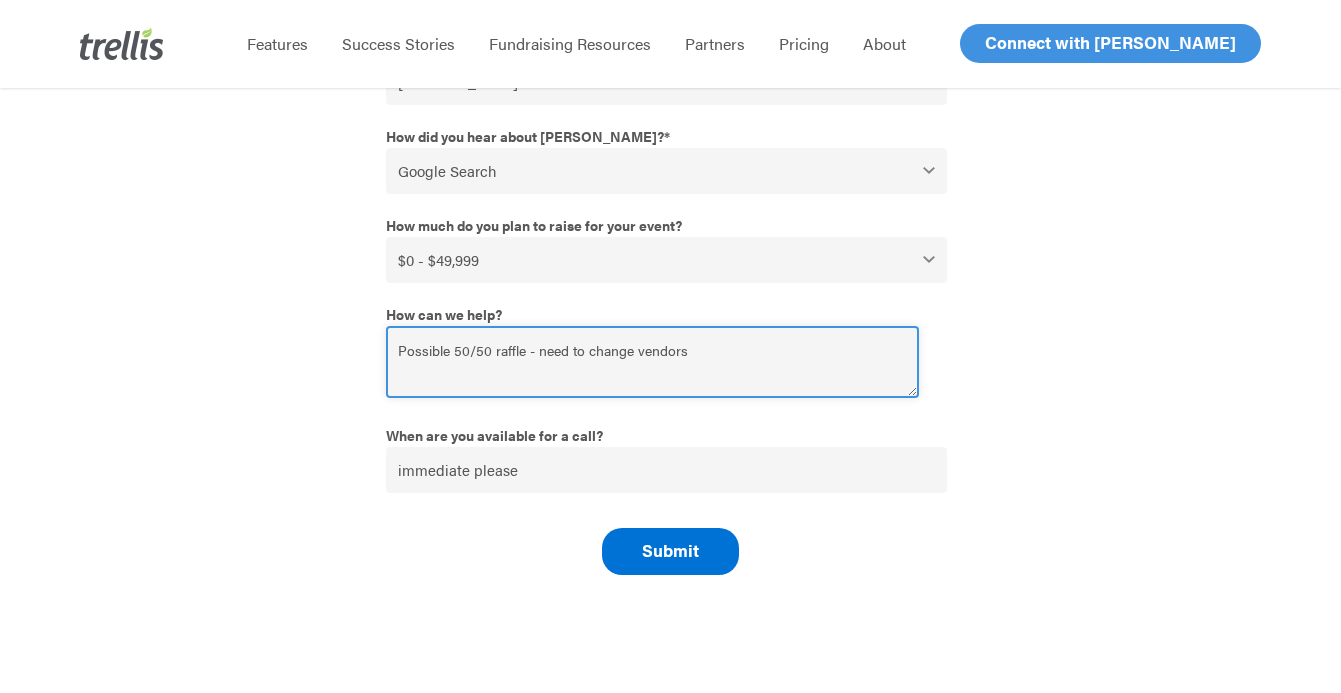 type on "Possible 50/50 raffle - need to change vendors" 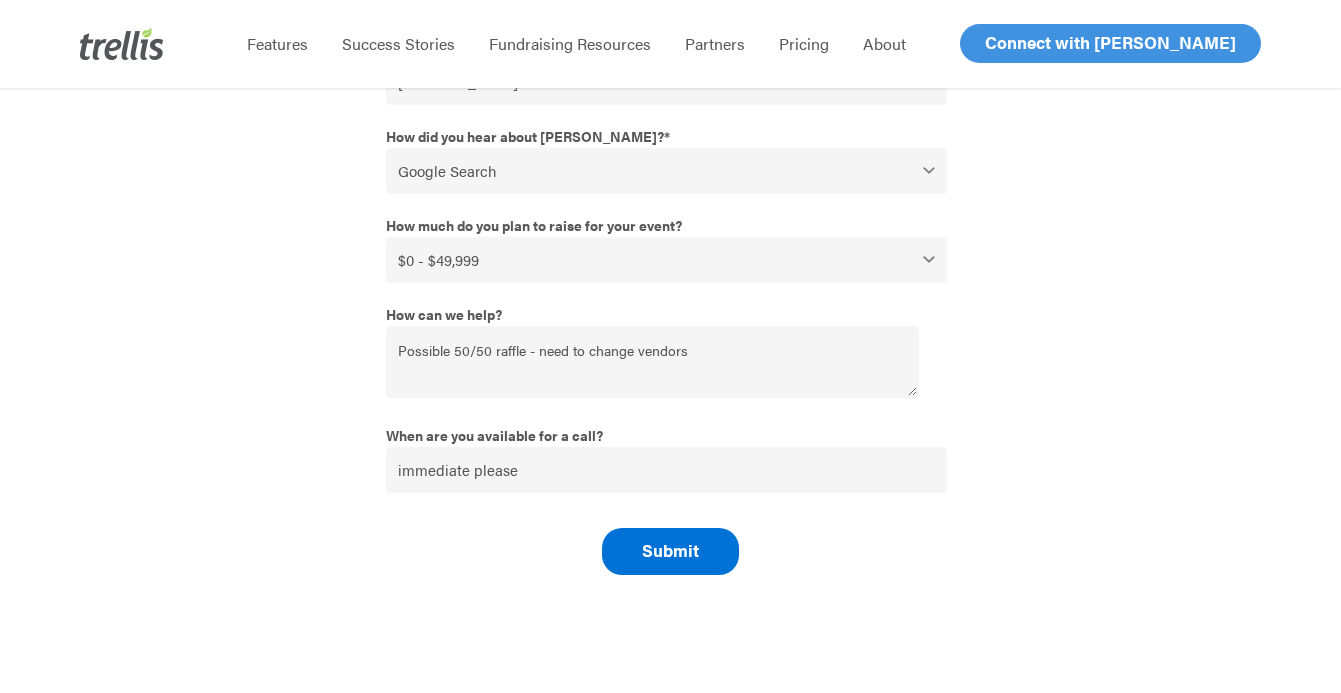 click on "Submit" at bounding box center (670, 551) 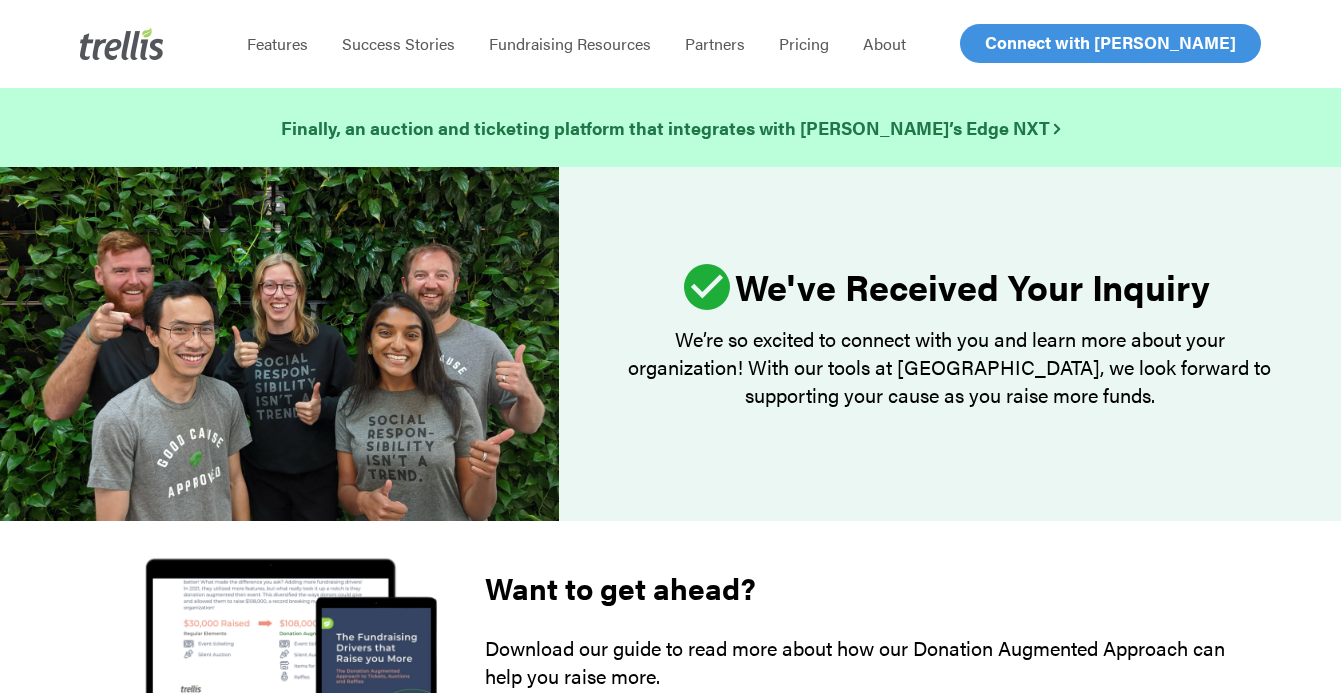 scroll, scrollTop: 0, scrollLeft: 0, axis: both 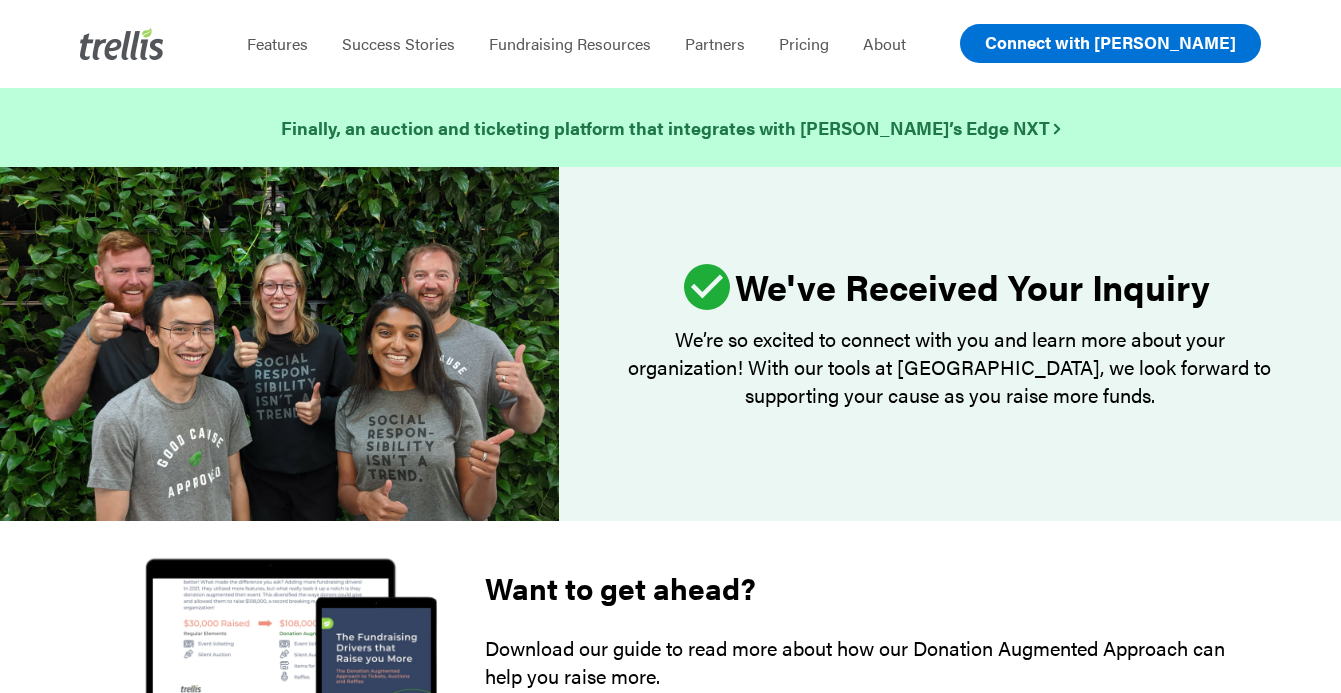 click on "Connect with [PERSON_NAME]" at bounding box center (1110, 42) 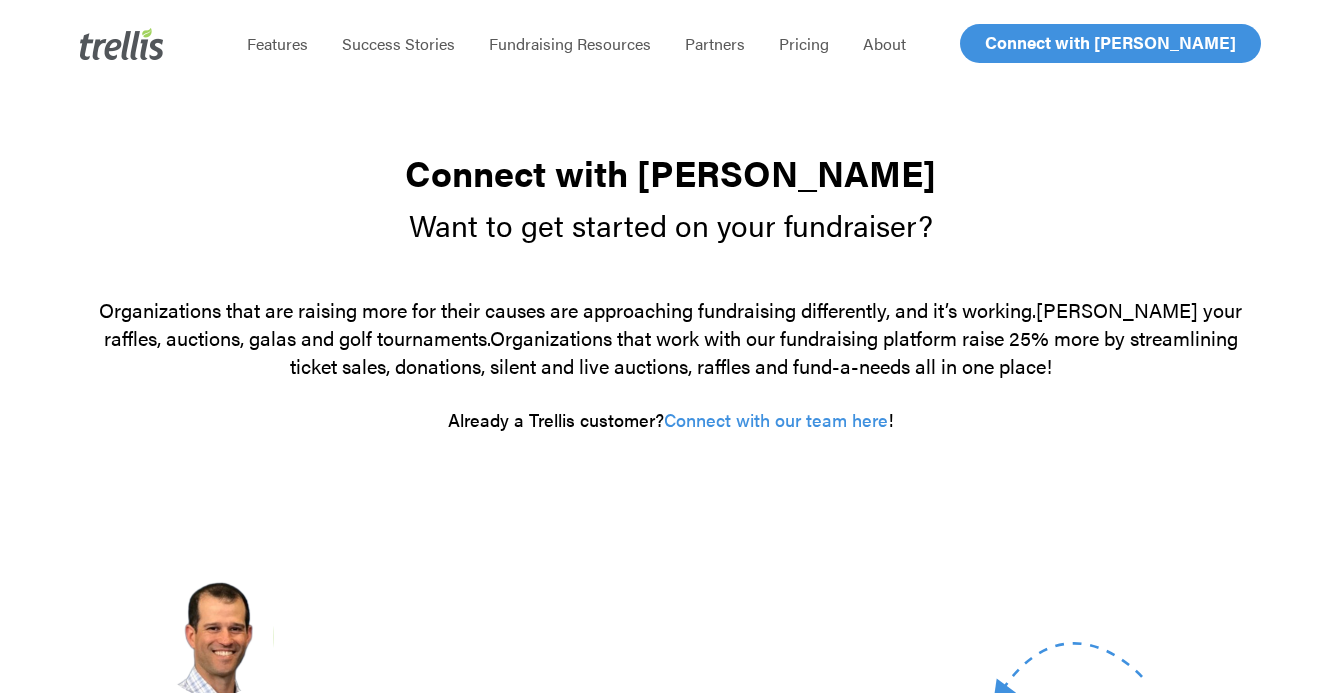 scroll, scrollTop: 0, scrollLeft: 0, axis: both 